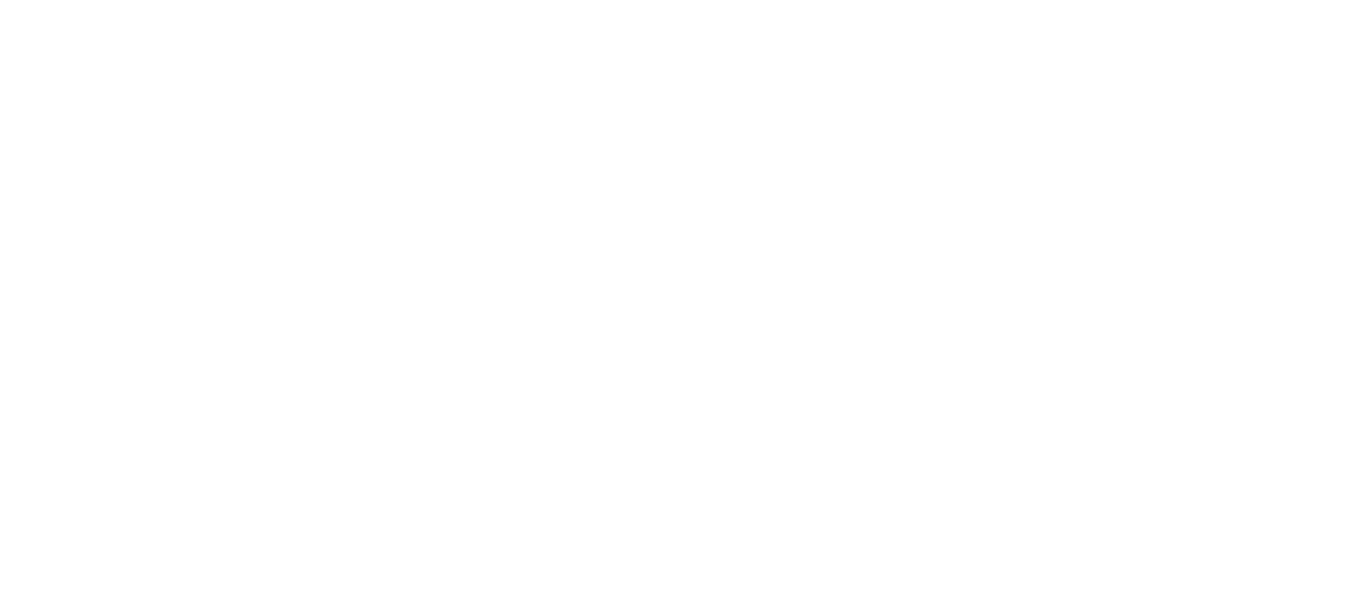 scroll, scrollTop: 0, scrollLeft: 0, axis: both 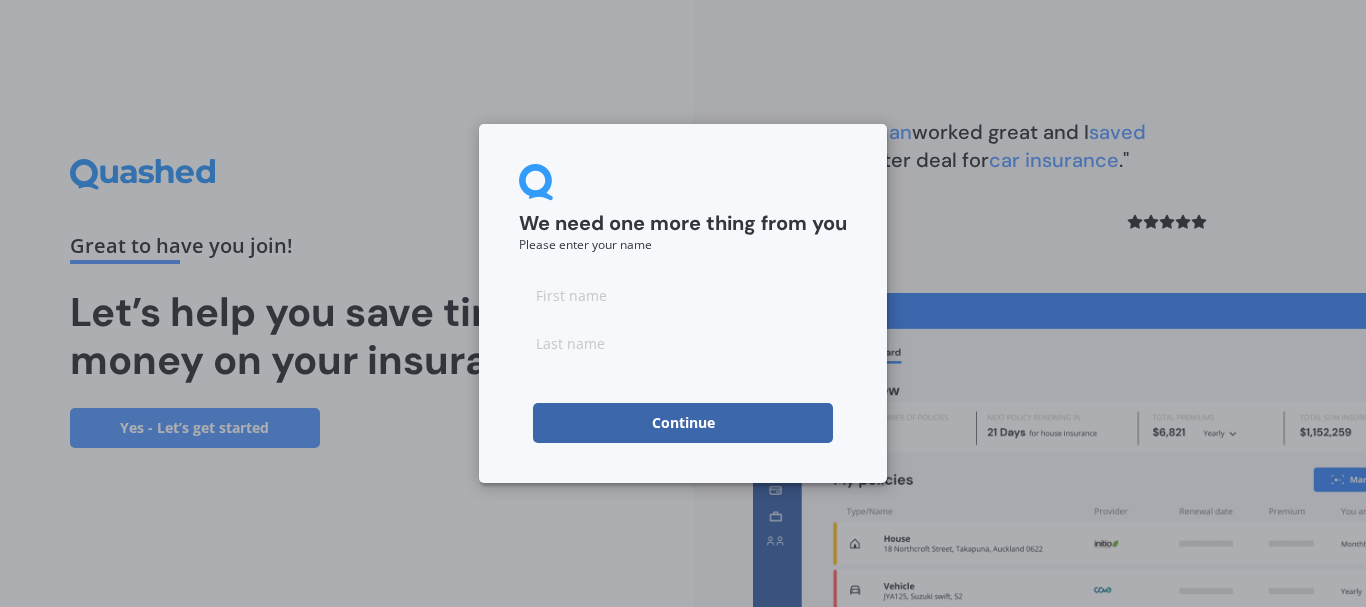 click at bounding box center (683, 295) 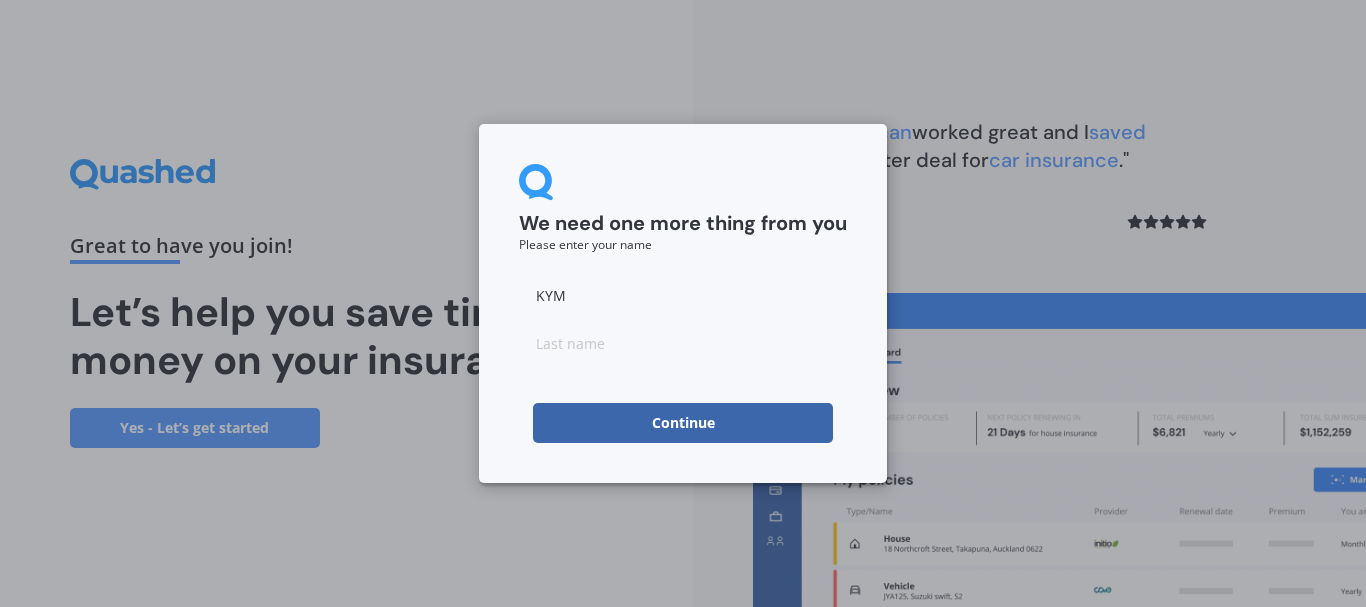 type on "TIPPING" 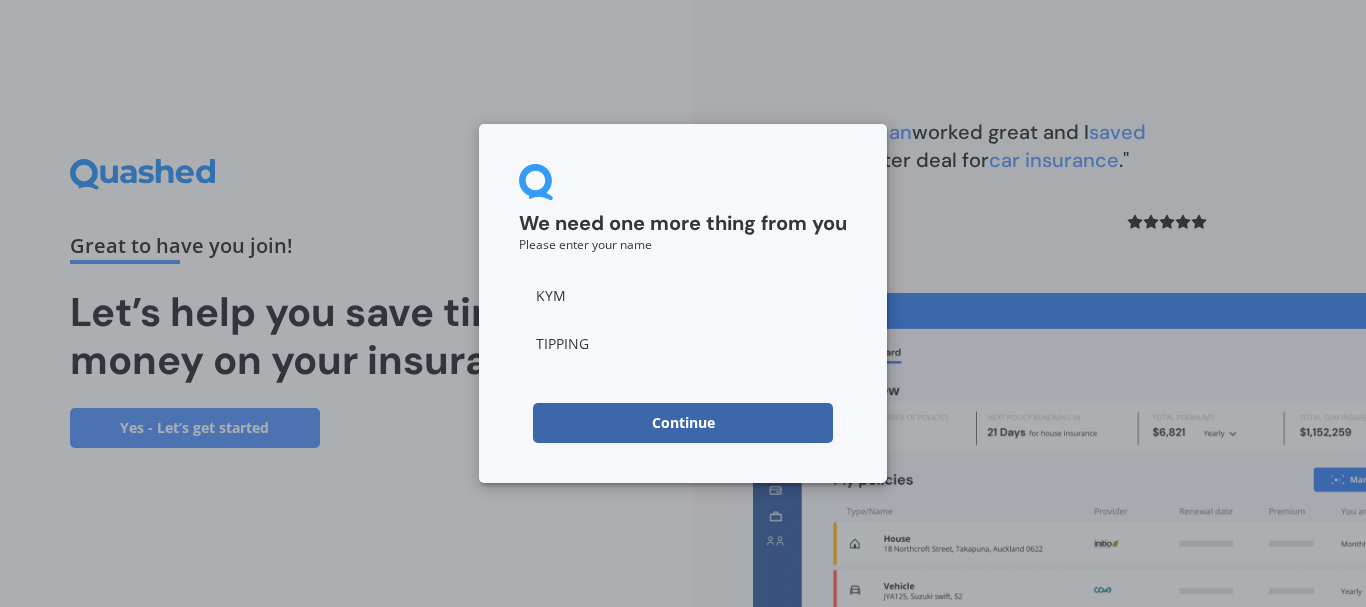 click on "Continue" at bounding box center [683, 423] 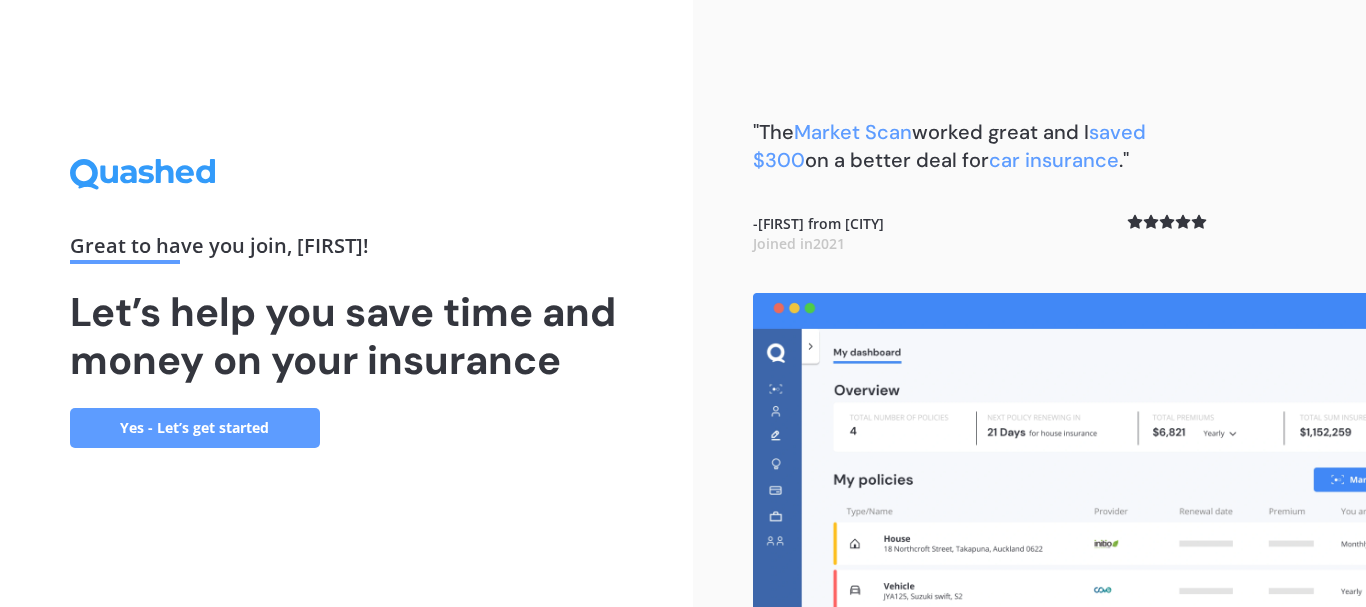 click on "Yes - Let’s get started" at bounding box center [195, 428] 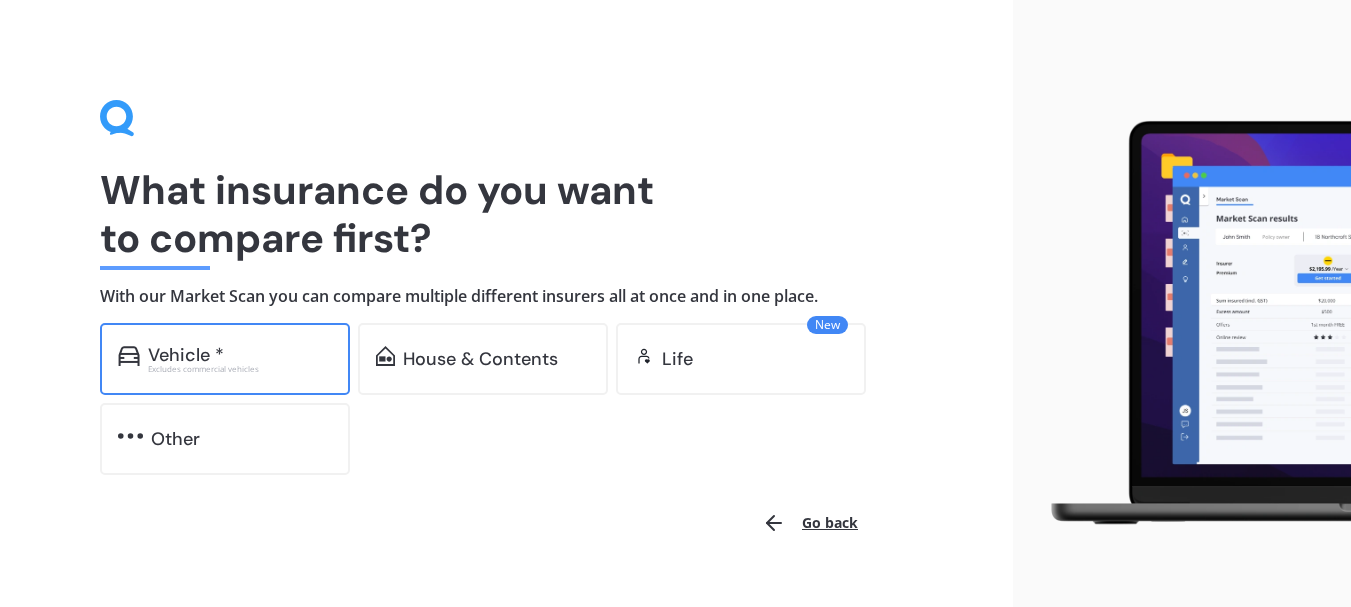 click on "Excludes commercial vehicles" at bounding box center [240, 369] 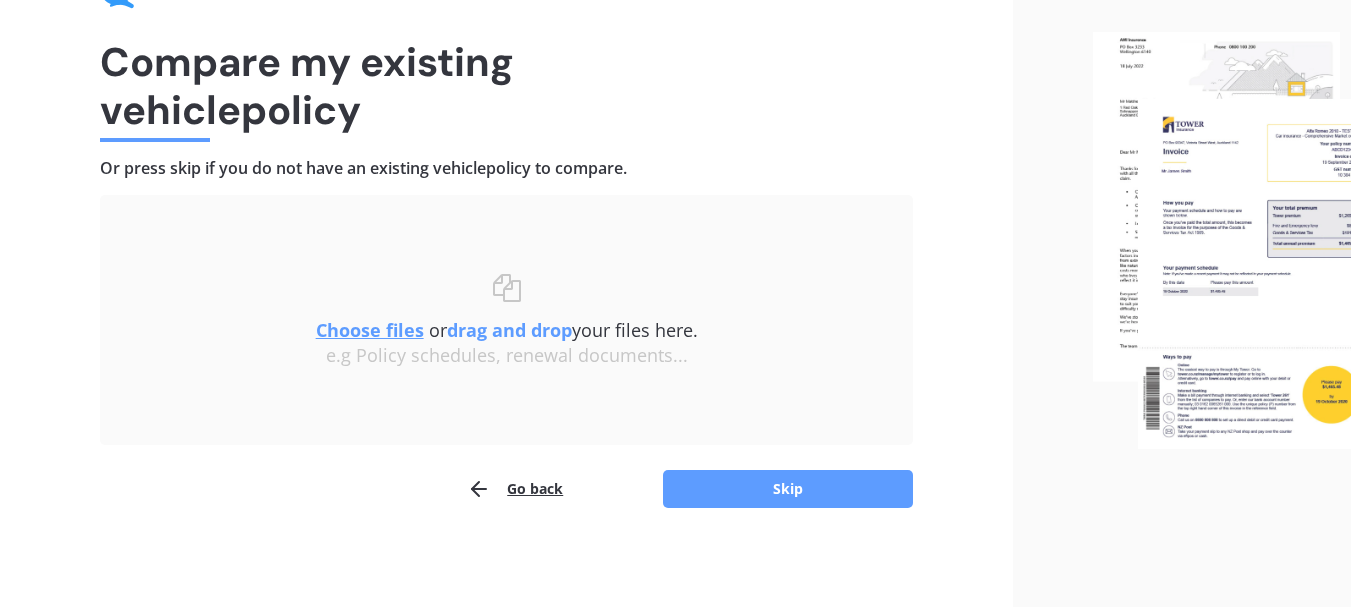 scroll, scrollTop: 130, scrollLeft: 0, axis: vertical 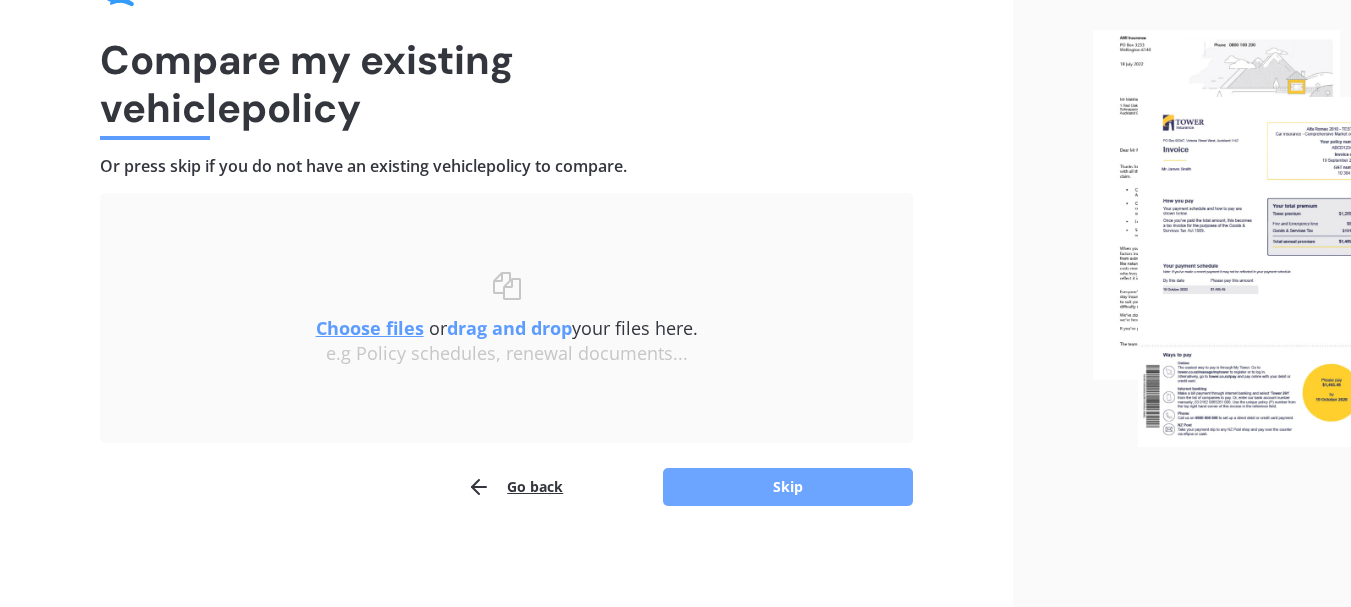 click on "Skip" at bounding box center [788, 487] 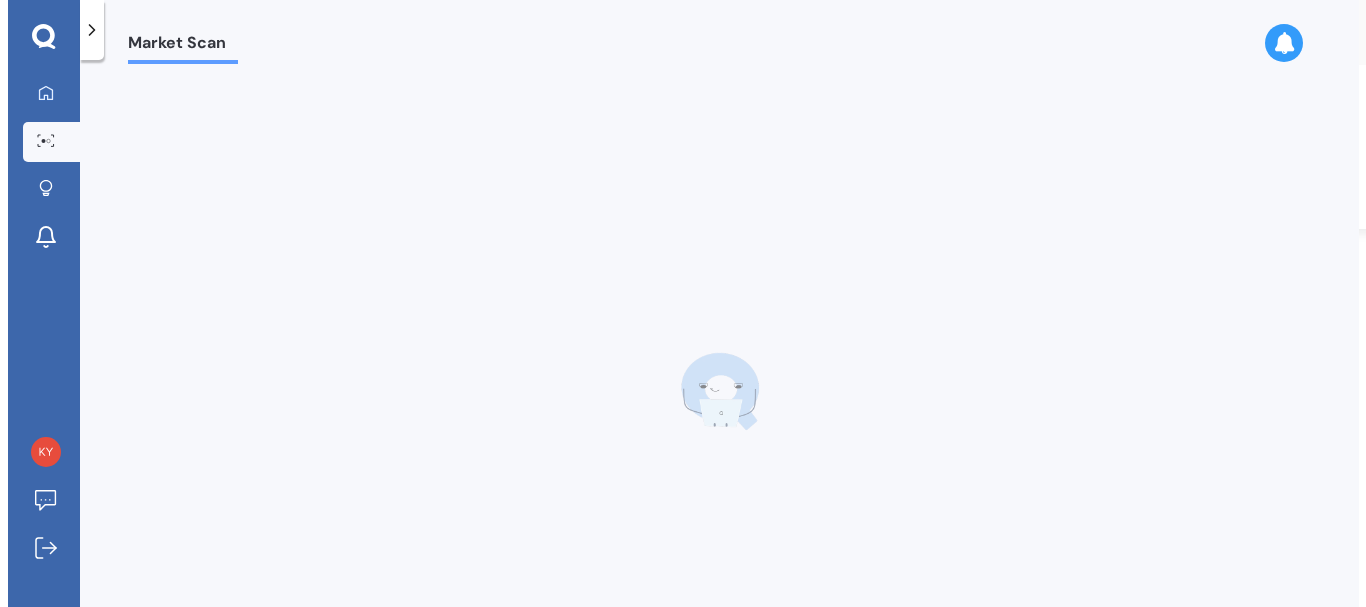 scroll, scrollTop: 0, scrollLeft: 0, axis: both 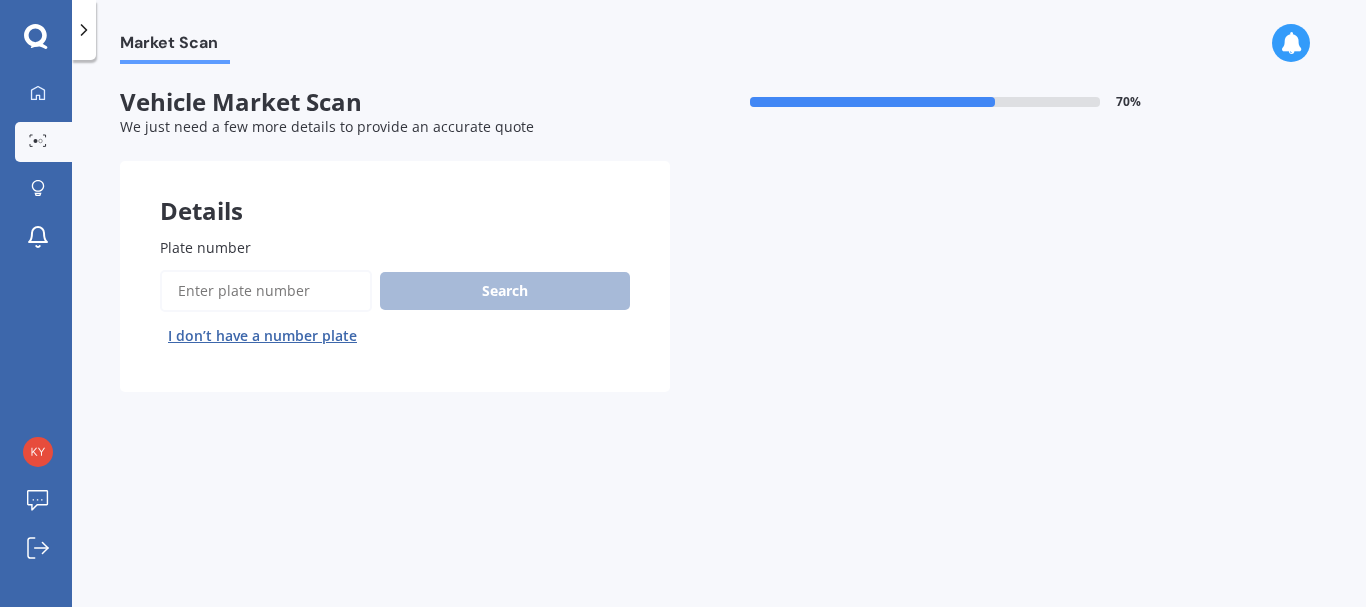 click on "Plate number" at bounding box center [266, 291] 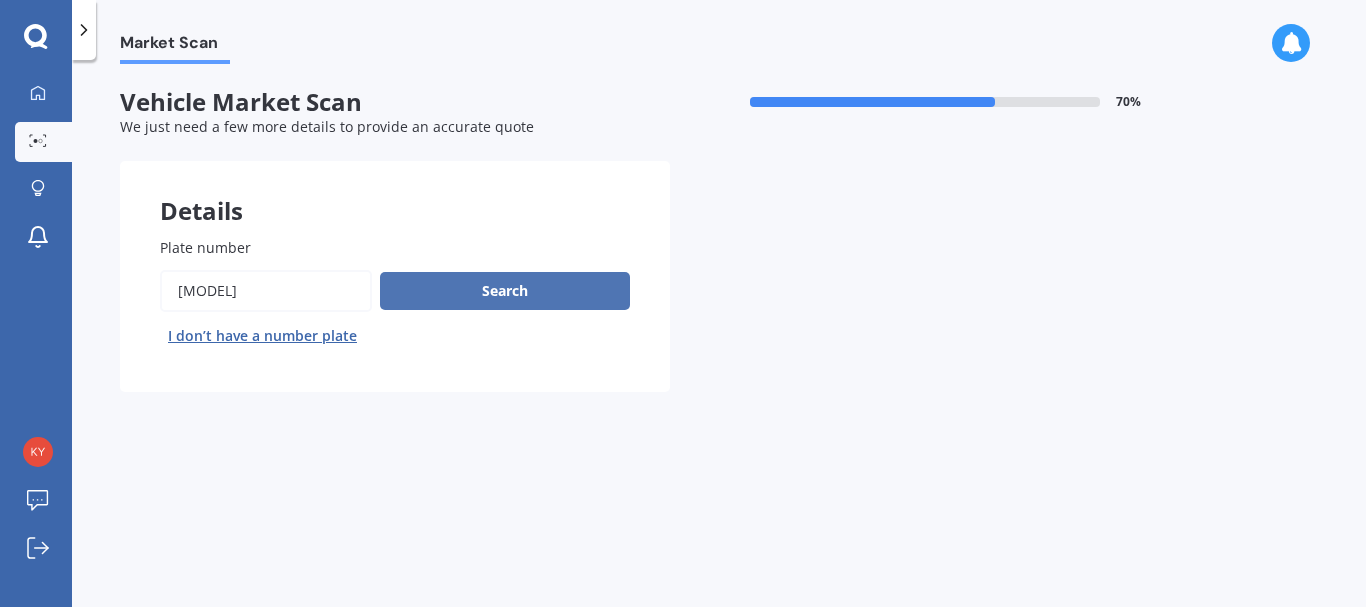 type on "[MODEL]" 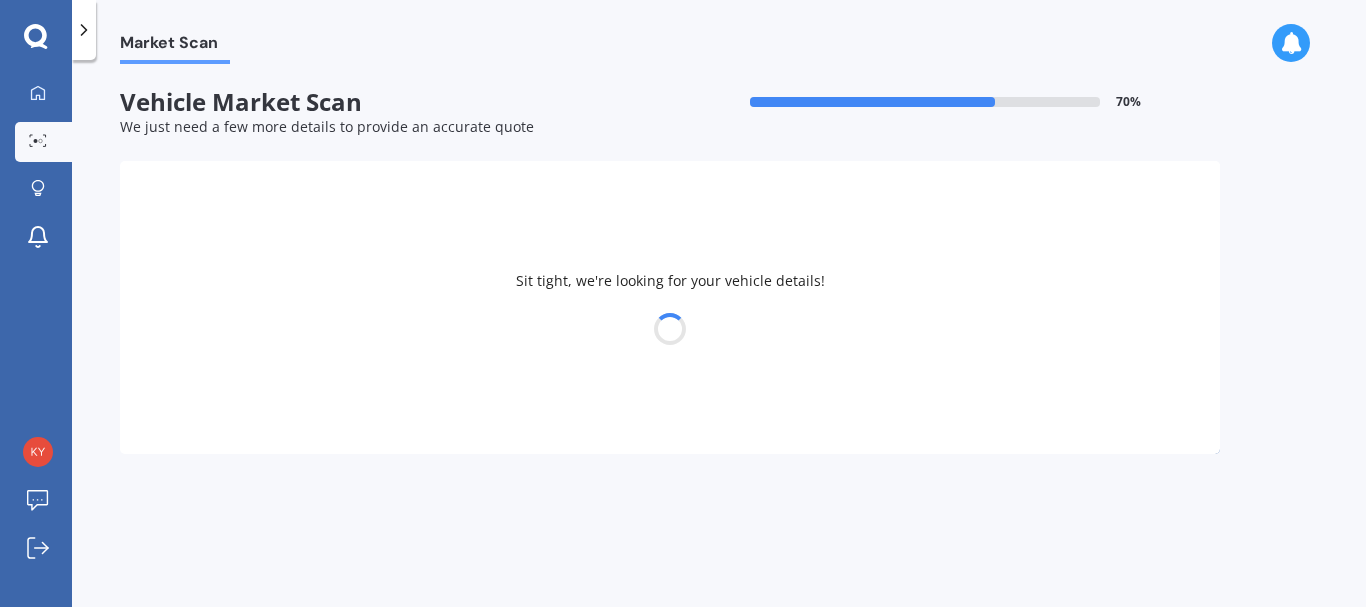 select on "TOYOTA" 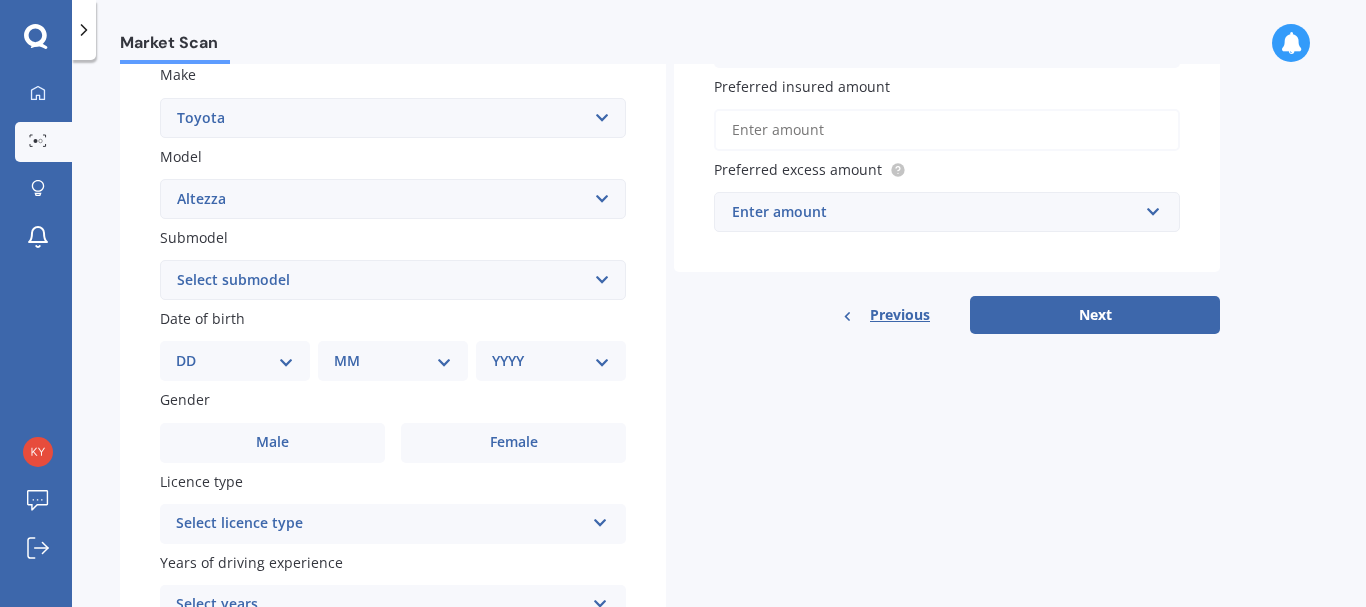 scroll, scrollTop: 400, scrollLeft: 0, axis: vertical 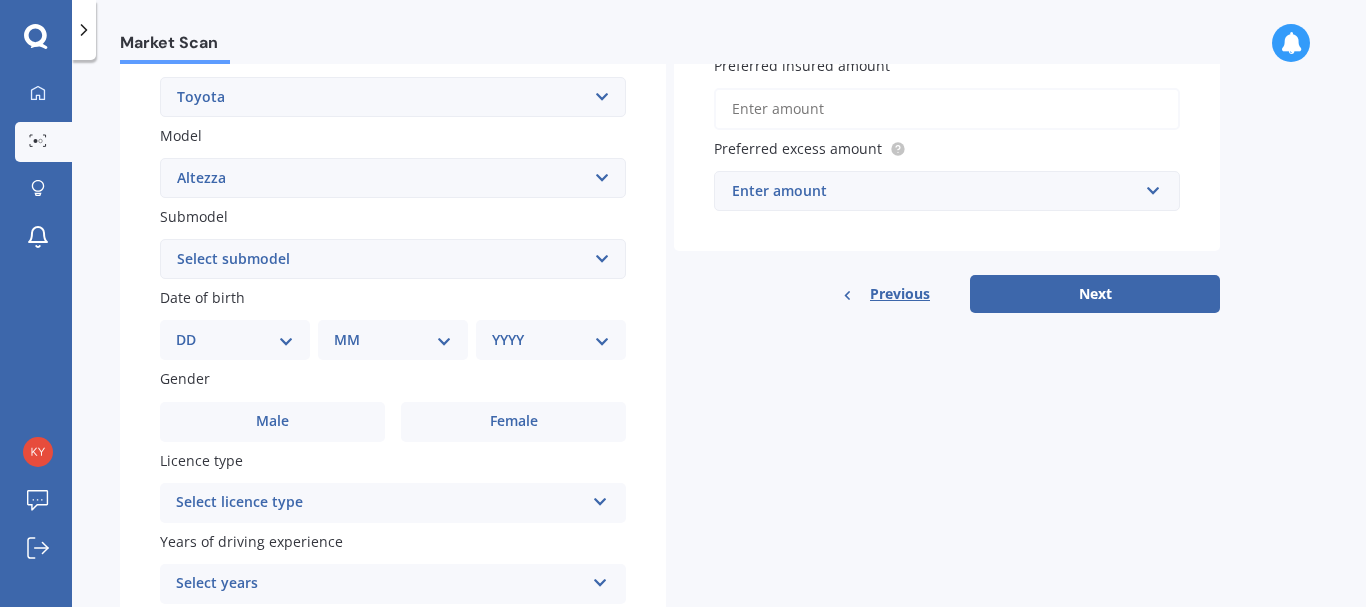 click on "Select submodel (All other) [FIRST] [MODEL]" at bounding box center (393, 259) 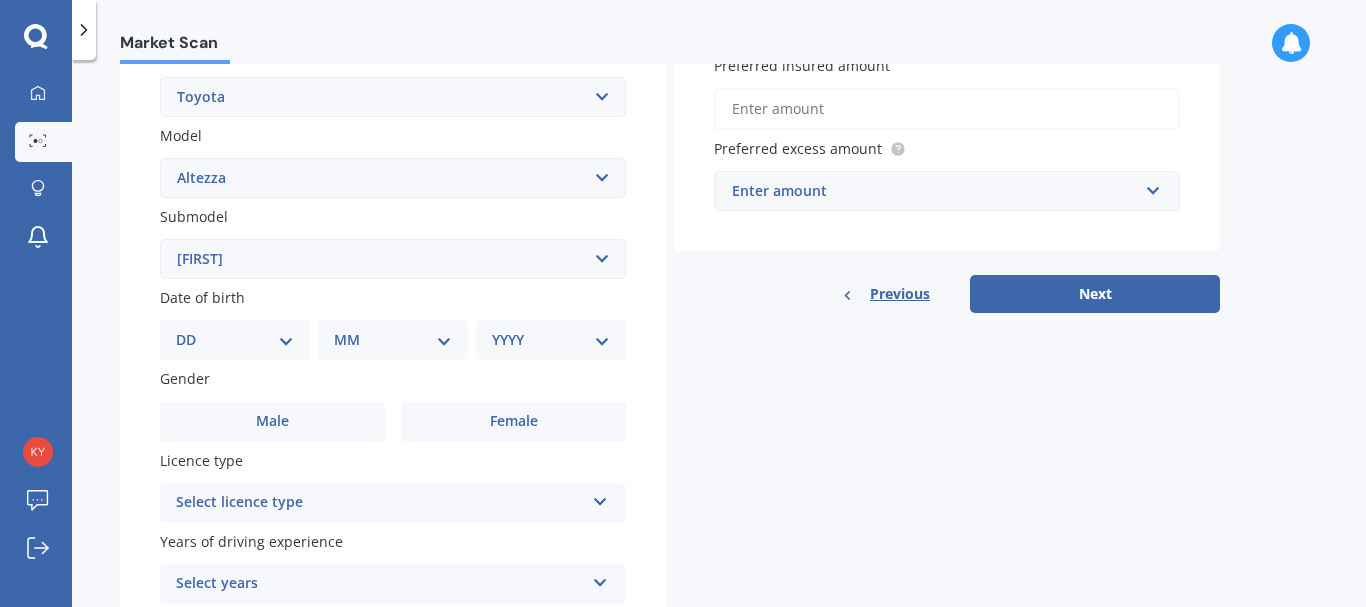 click on "Select submodel (All other) [FIRST] [MODEL]" at bounding box center [393, 259] 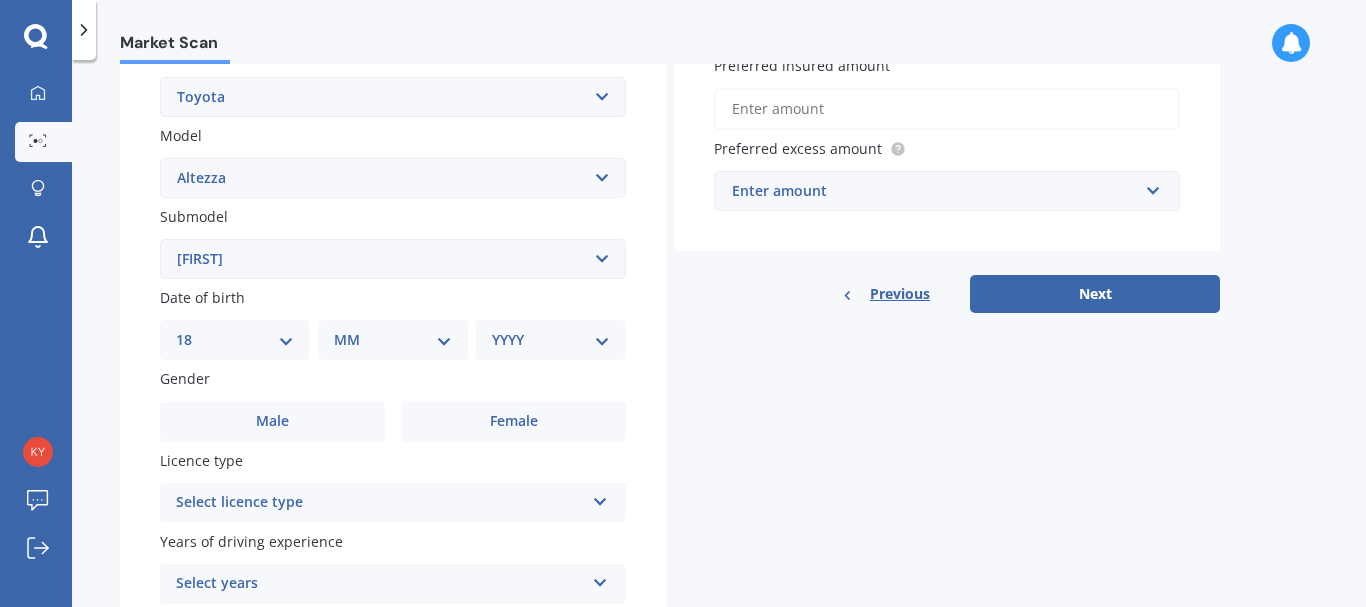 click on "DD 01 02 03 04 05 06 07 08 09 10 11 12 13 14 15 16 17 18 19 20 21 22 23 24 25 26 27 28 29 30 31" at bounding box center (235, 340) 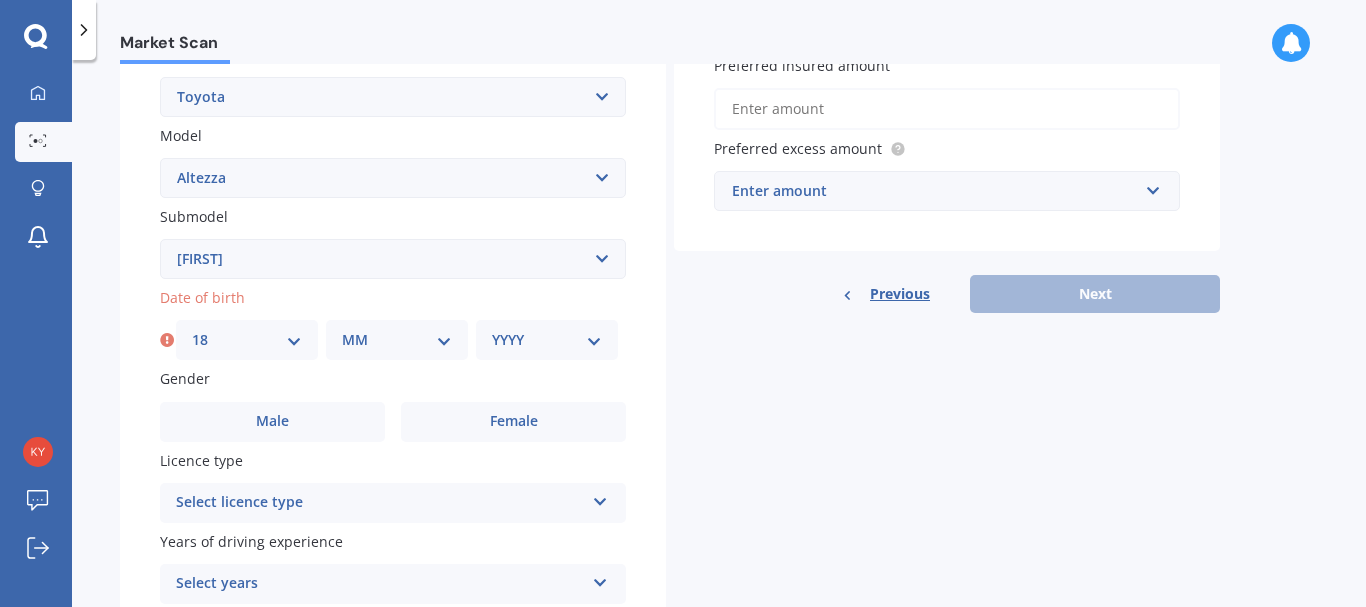 click on "MM 01 02 03 04 05 06 07 08 09 10 11 12" at bounding box center [397, 340] 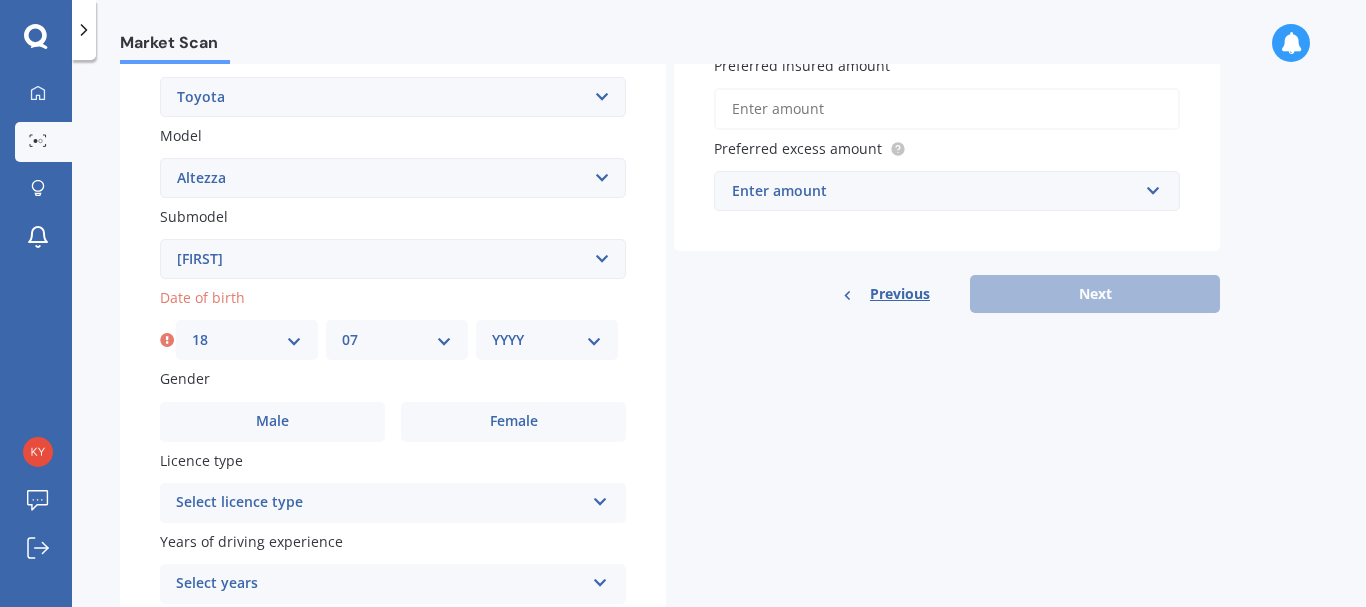 click on "MM 01 02 03 04 05 06 07 08 09 10 11 12" at bounding box center [397, 340] 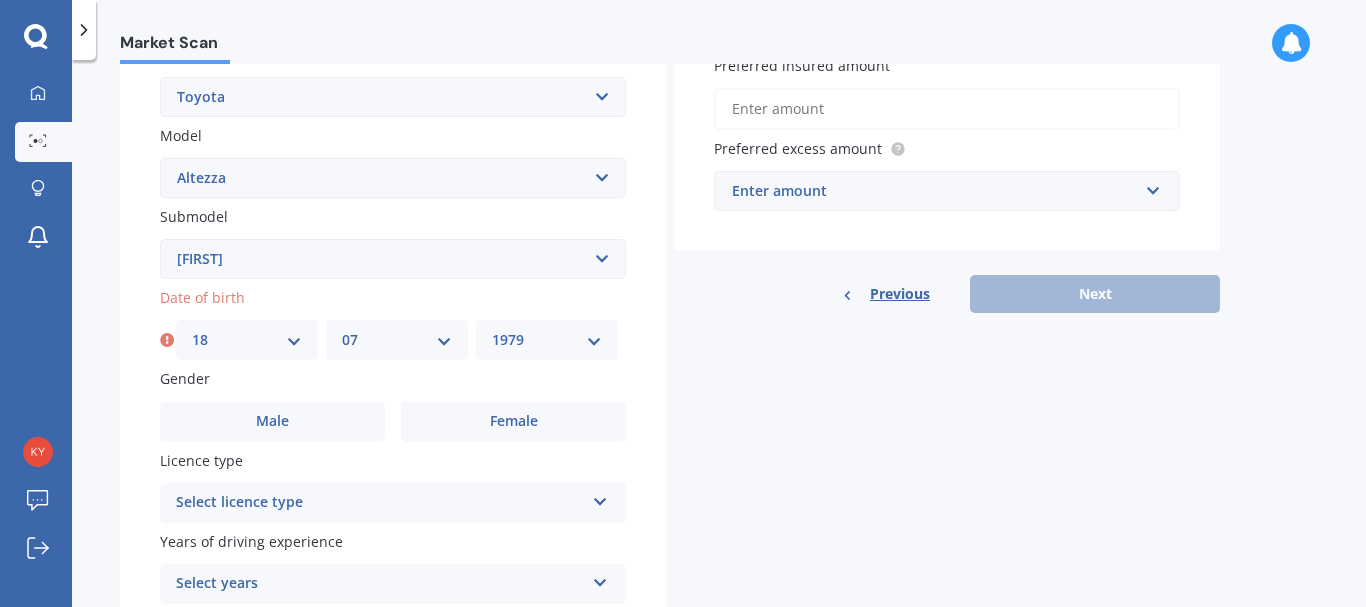 click on "YYYY 2025 2024 2023 2022 2021 2020 2019 2018 2017 2016 2015 2014 2013 2012 2011 2010 2009 2008 2007 2006 2005 2004 2003 2002 2001 2000 1999 1998 1997 1996 1995 1994 1993 1992 1991 1990 1989 1988 1987 1986 1985 1984 1983 1982 1981 1980 1979 1978 1977 1976 1975 1974 1973 1972 1971 1970 1969 1968 1967 1966 1965 1964 1963 1962 1961 1960 1959 1958 1957 1956 1955 1954 1953 1952 1951 1950 1949 1948 1947 1946 1945 1944 1943 1942 1941 1940 1939 1938 1937 1936 1935 1934 1933 1932 1931 1930 1929 1928 1927 1926" at bounding box center [547, 340] 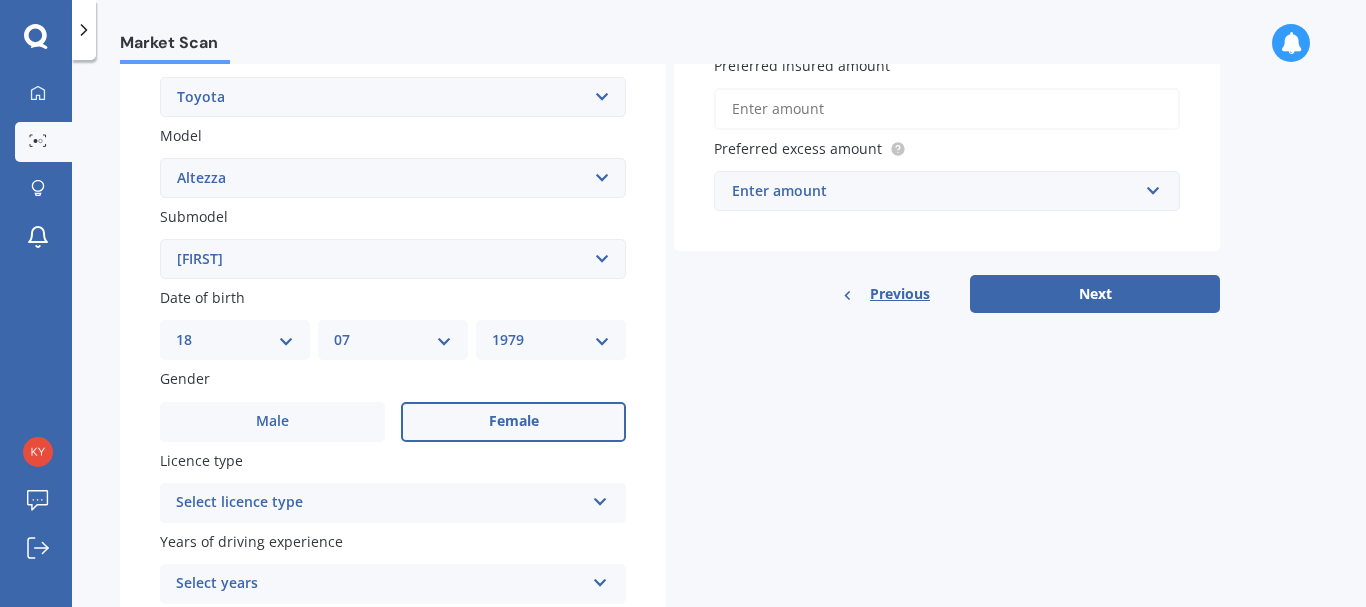 click on "Female" at bounding box center (513, 422) 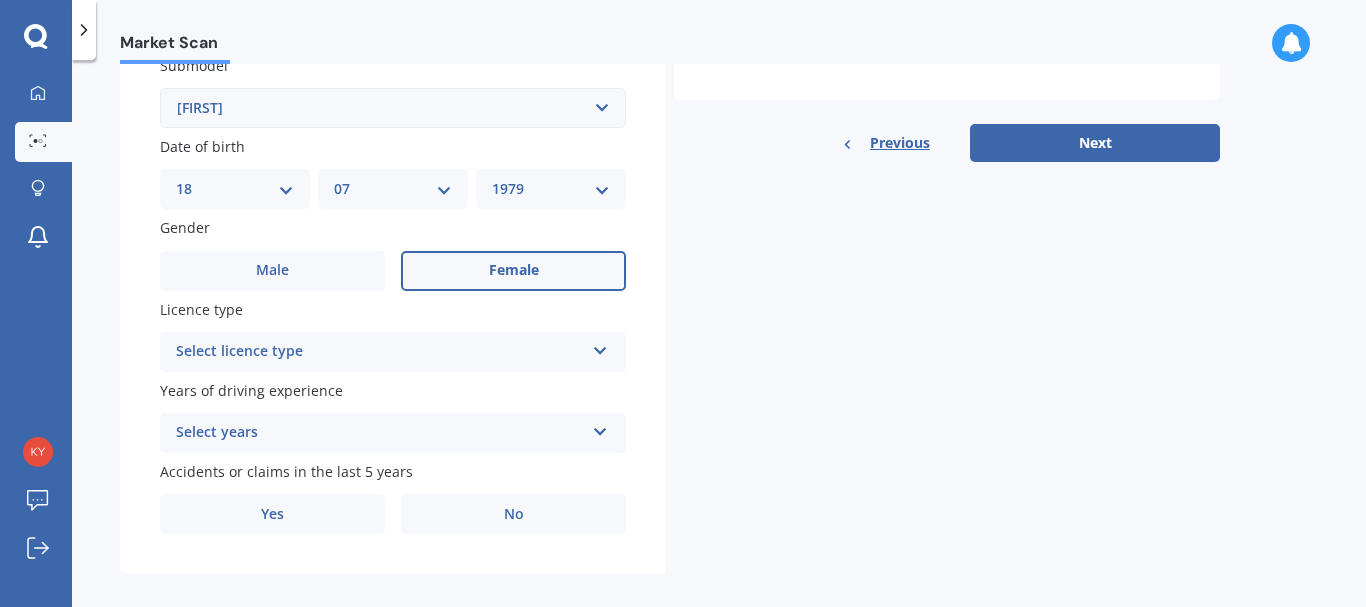 scroll, scrollTop: 570, scrollLeft: 0, axis: vertical 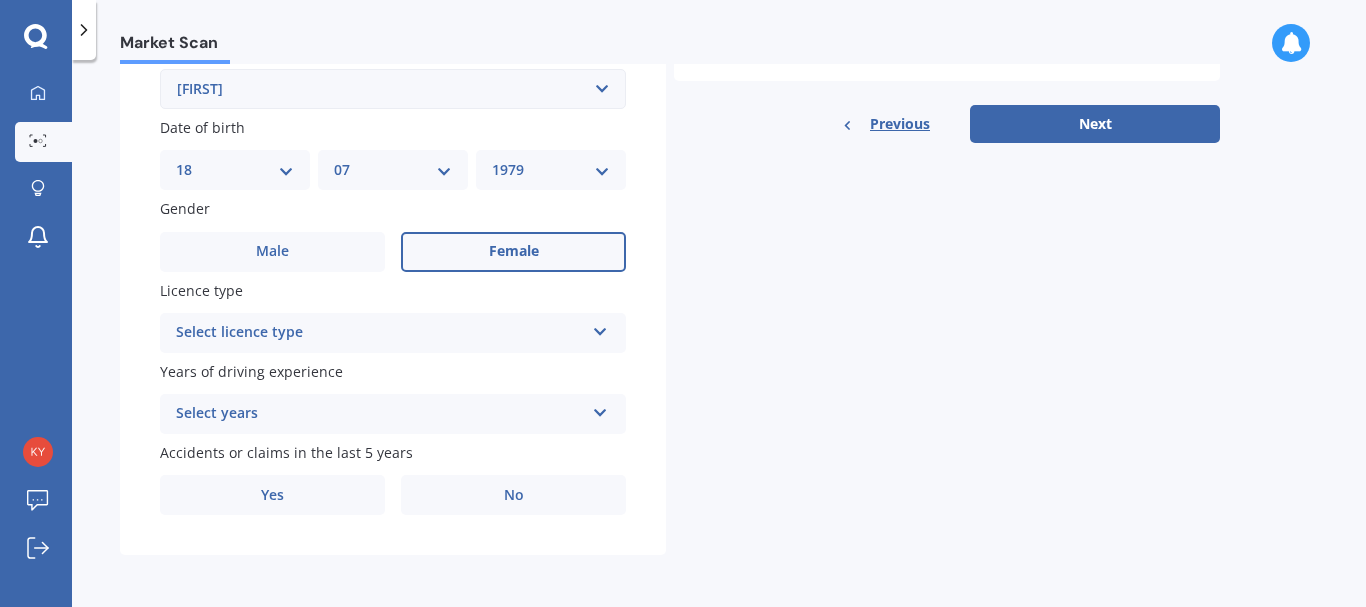 click on "Select licence type" at bounding box center [380, 333] 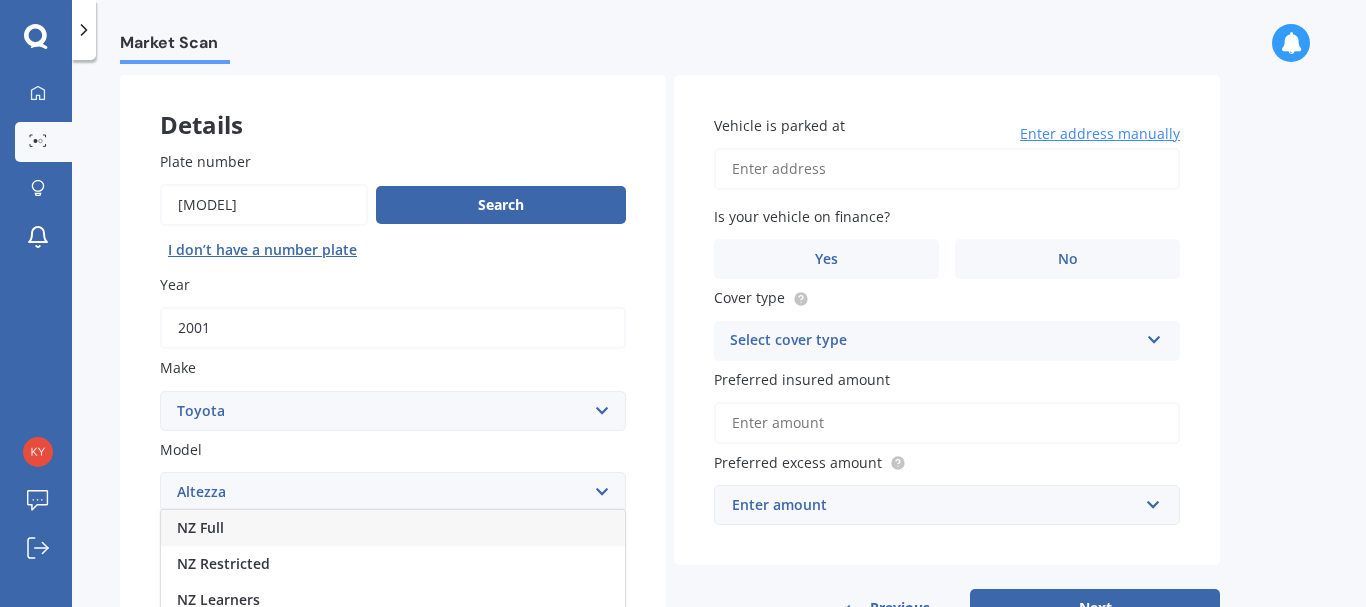 scroll, scrollTop: 70, scrollLeft: 0, axis: vertical 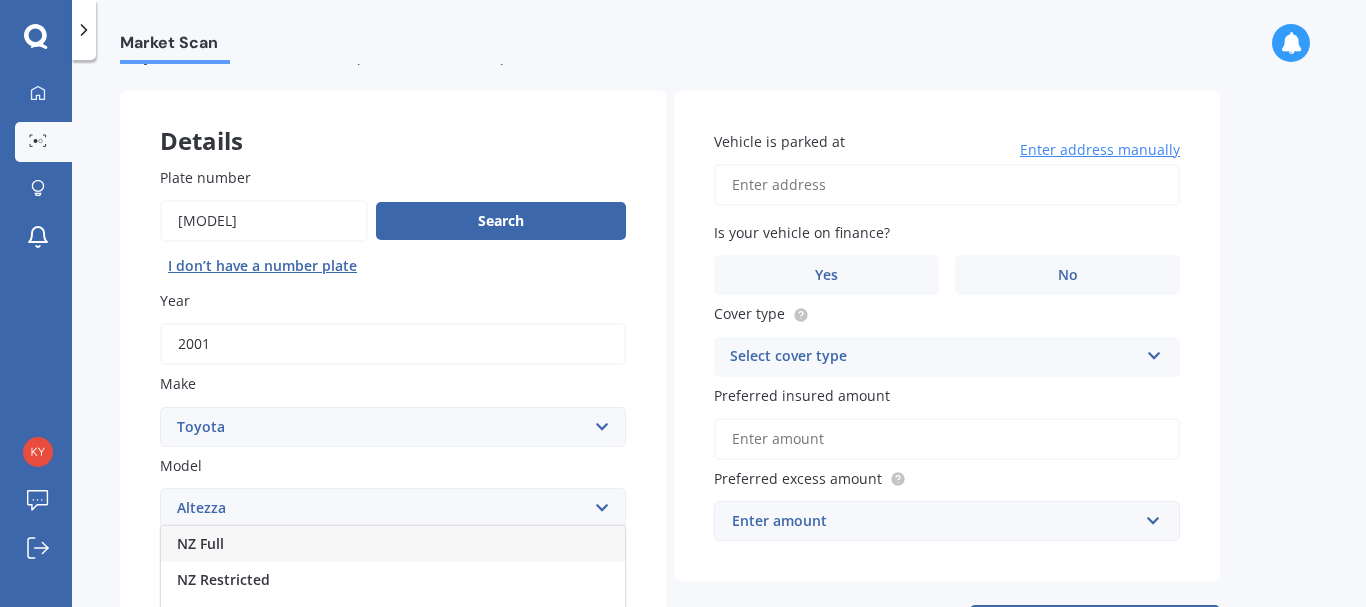 click on "NZ Full" at bounding box center [393, 544] 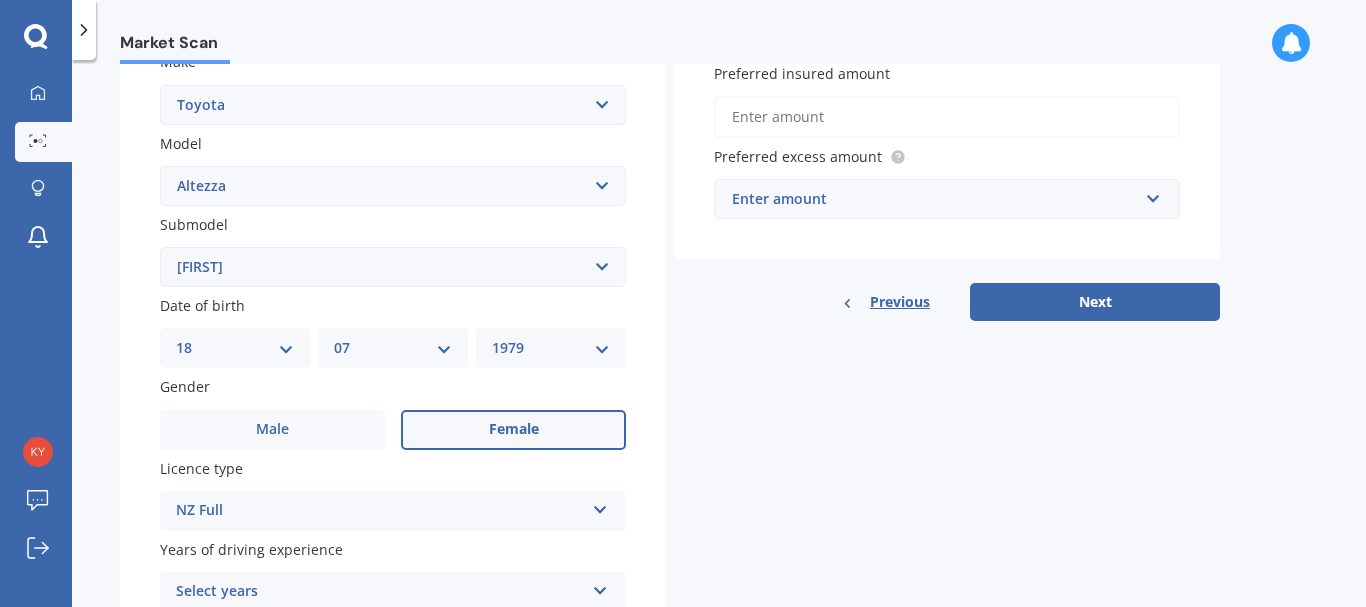 scroll, scrollTop: 570, scrollLeft: 0, axis: vertical 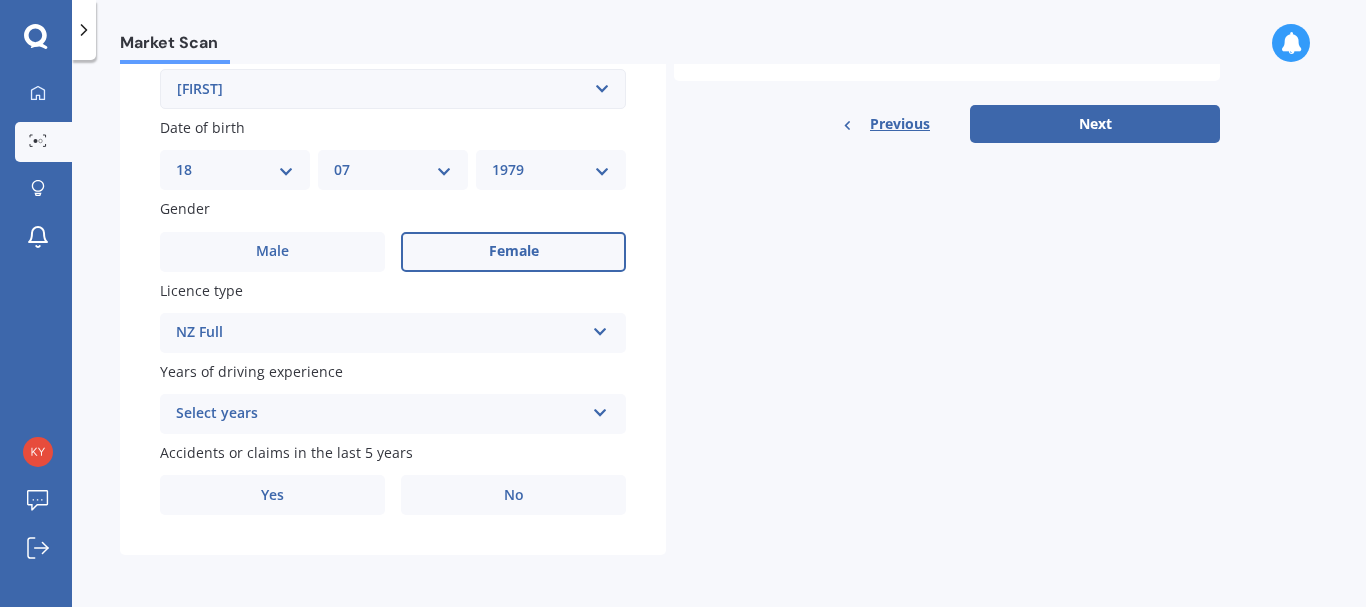 click on "Select years" at bounding box center (380, 414) 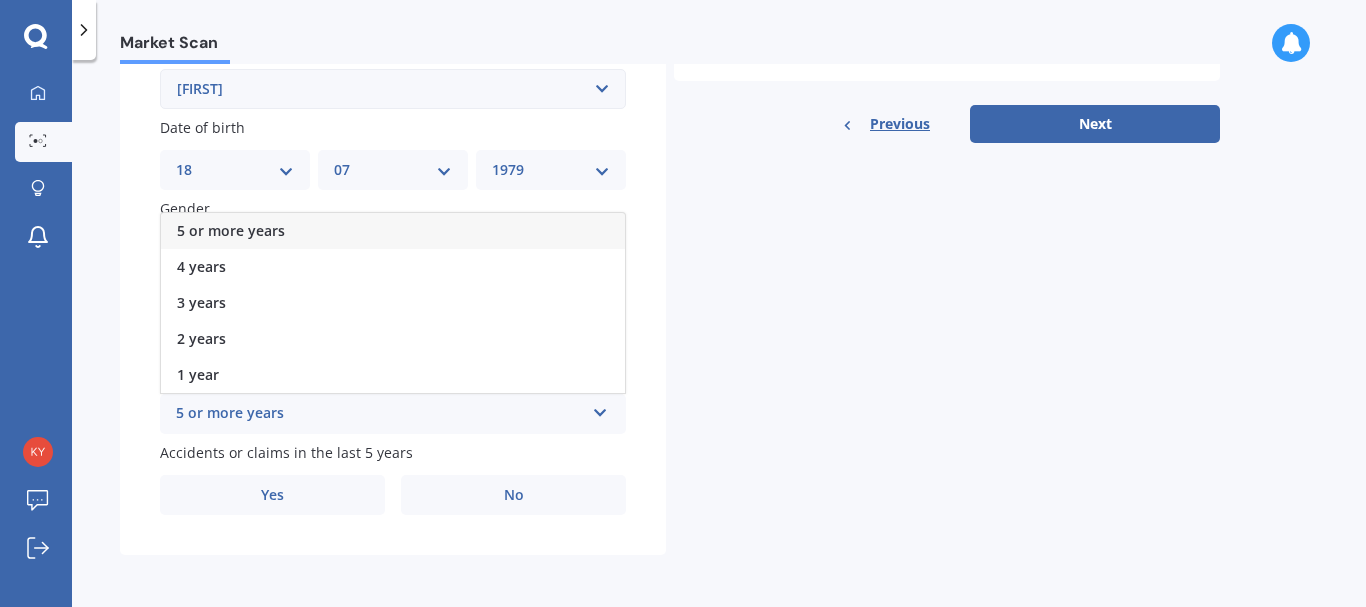 click on "5 or more years" at bounding box center (393, 231) 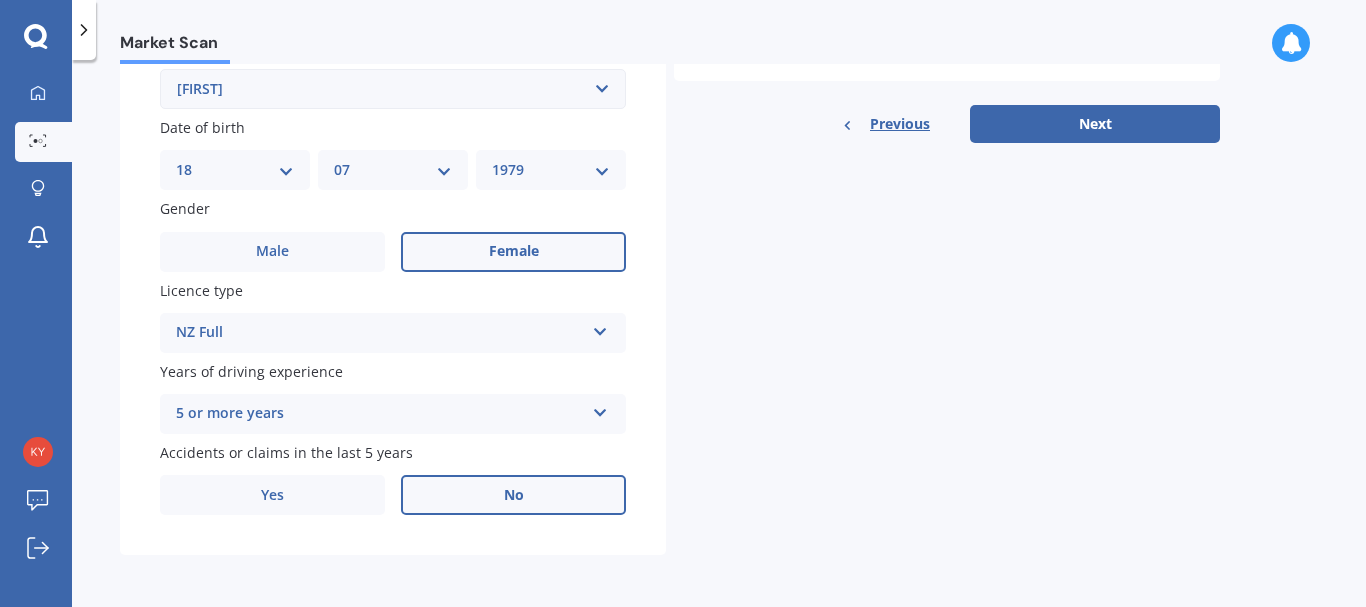click on "No" at bounding box center [513, 495] 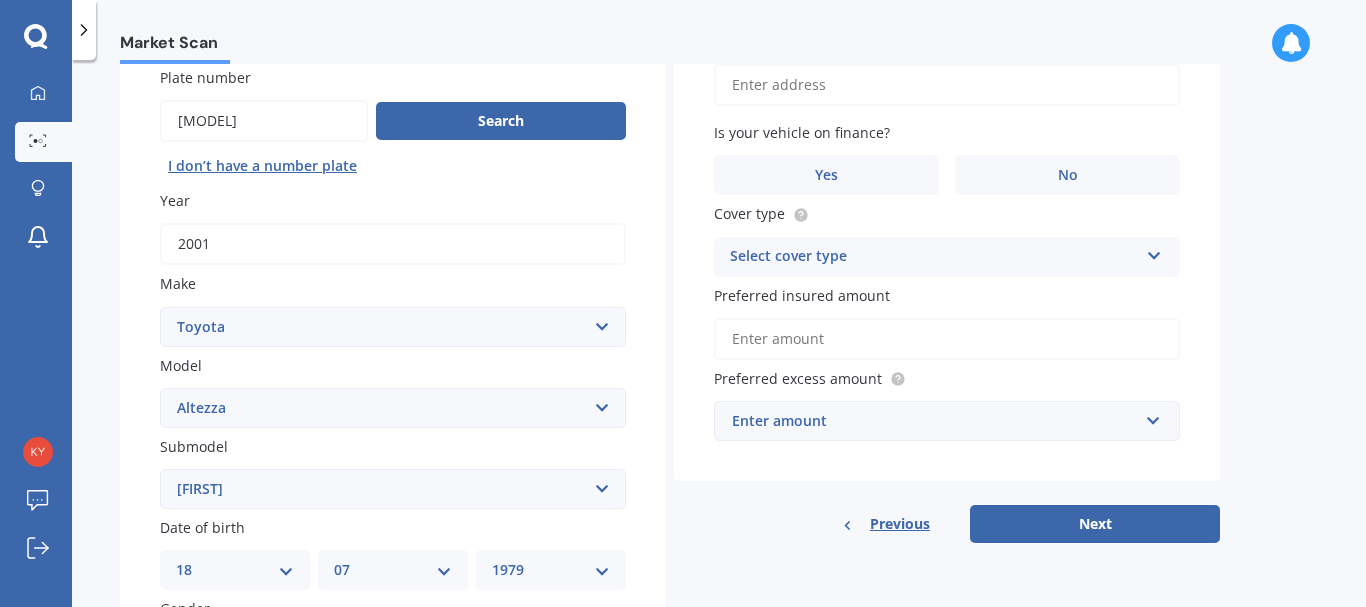 scroll, scrollTop: 0, scrollLeft: 0, axis: both 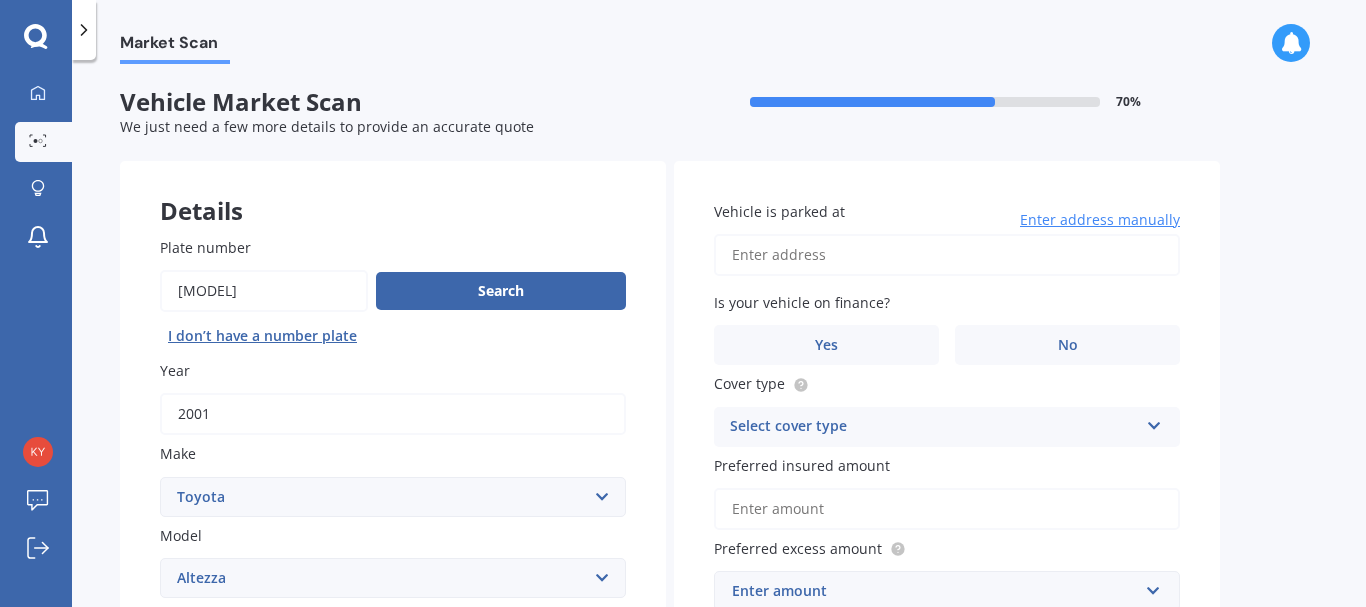 click on "Vehicle is parked at" at bounding box center [947, 255] 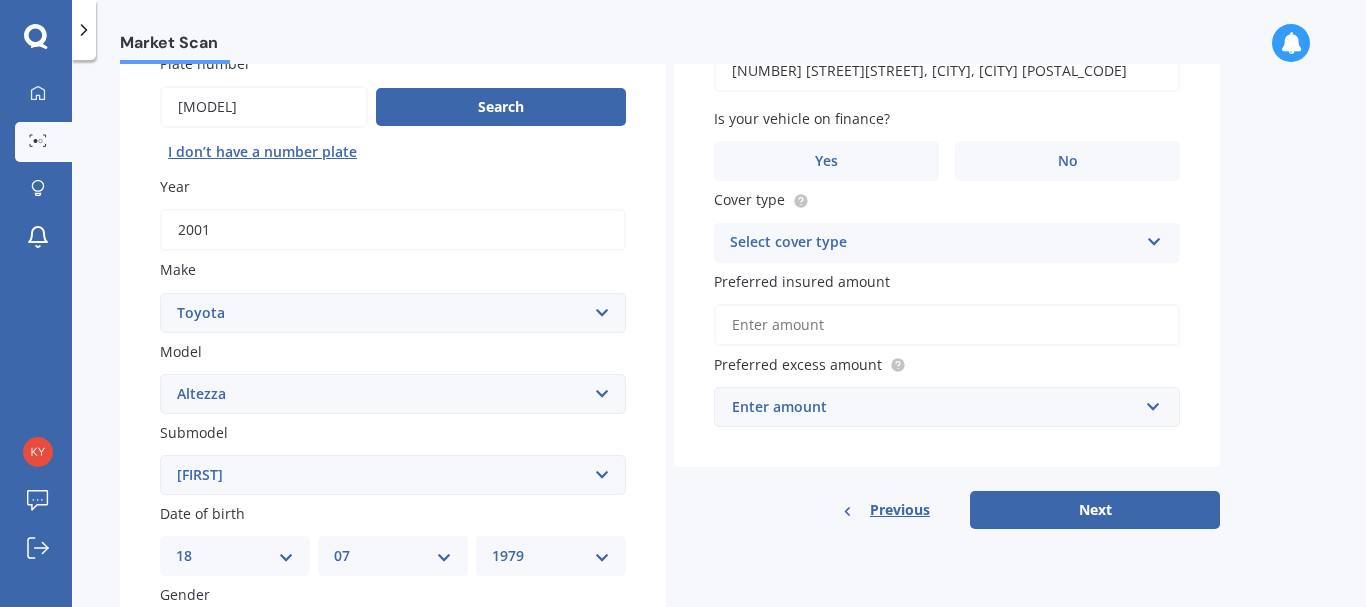 scroll, scrollTop: 200, scrollLeft: 0, axis: vertical 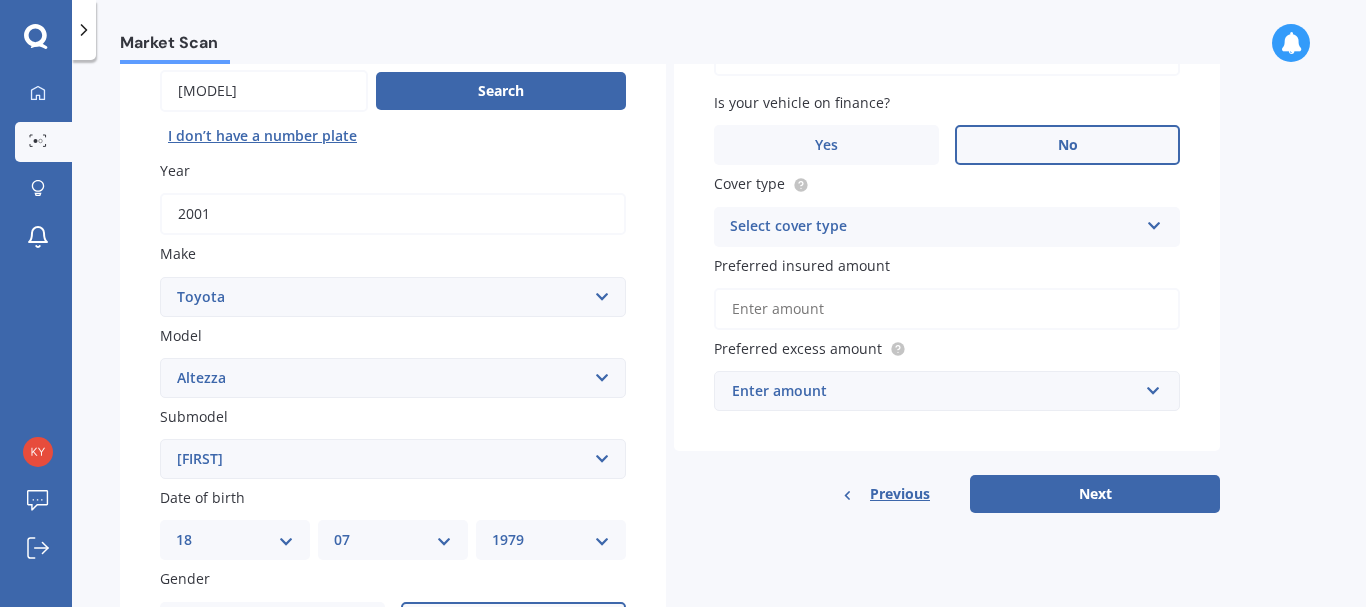 click on "No" at bounding box center [1067, 145] 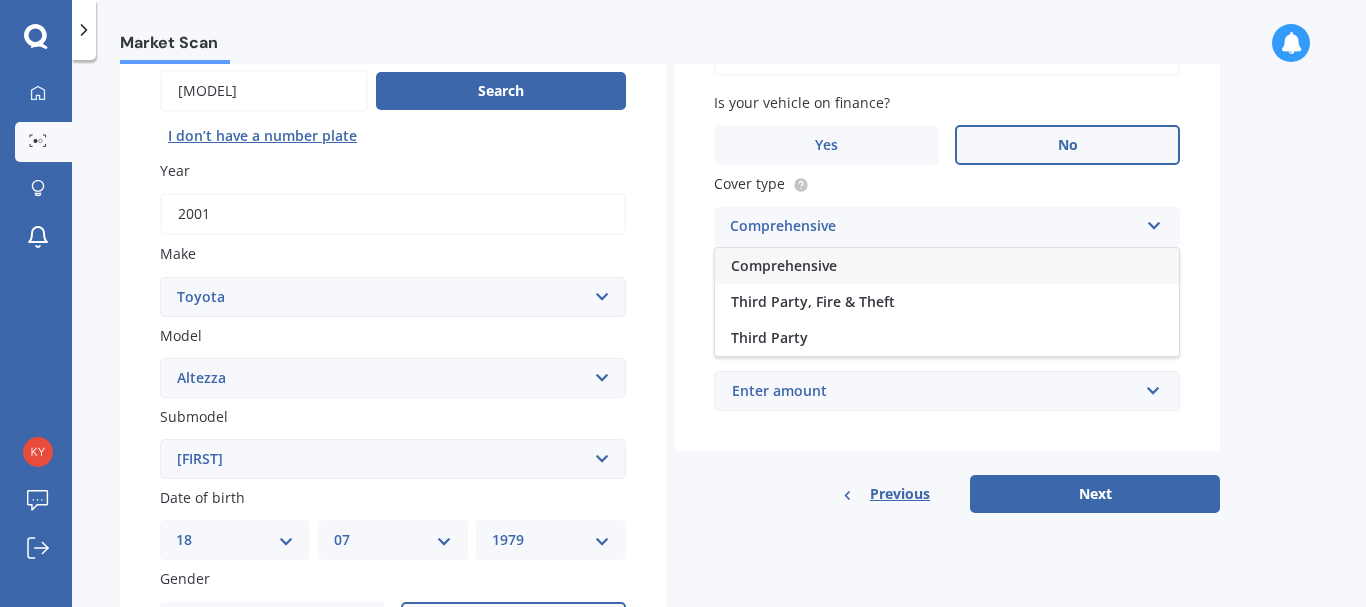 click on "Comprehensive" at bounding box center [784, 265] 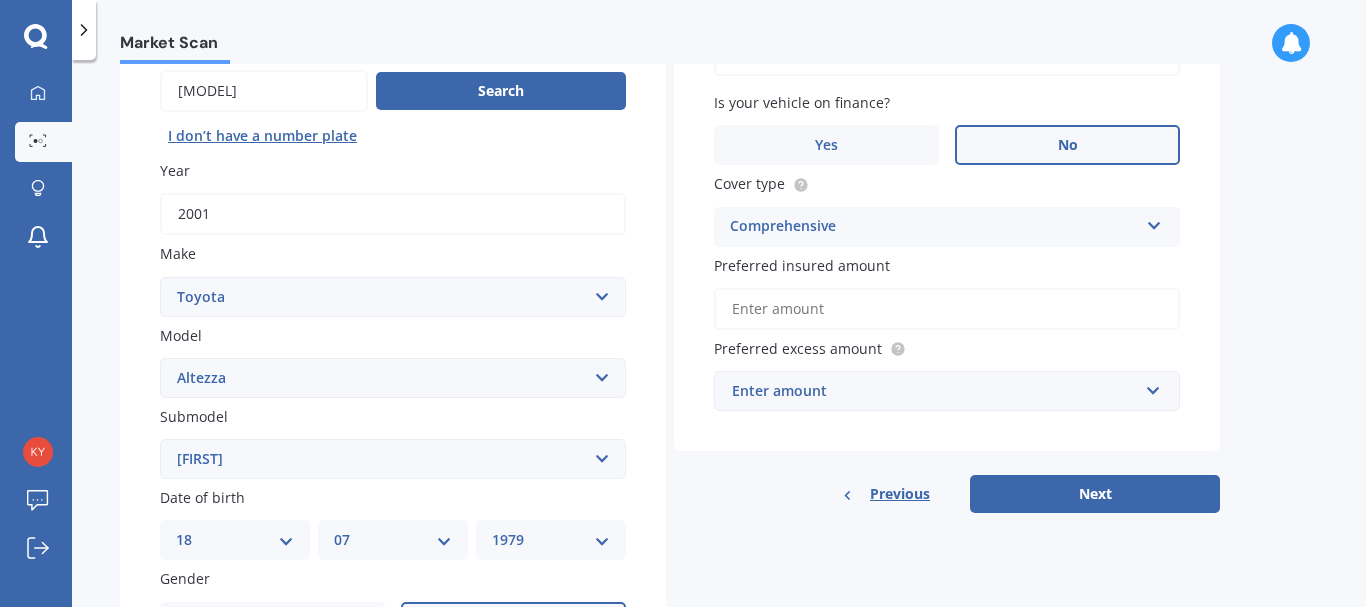click on "Preferred insured amount" at bounding box center [947, 309] 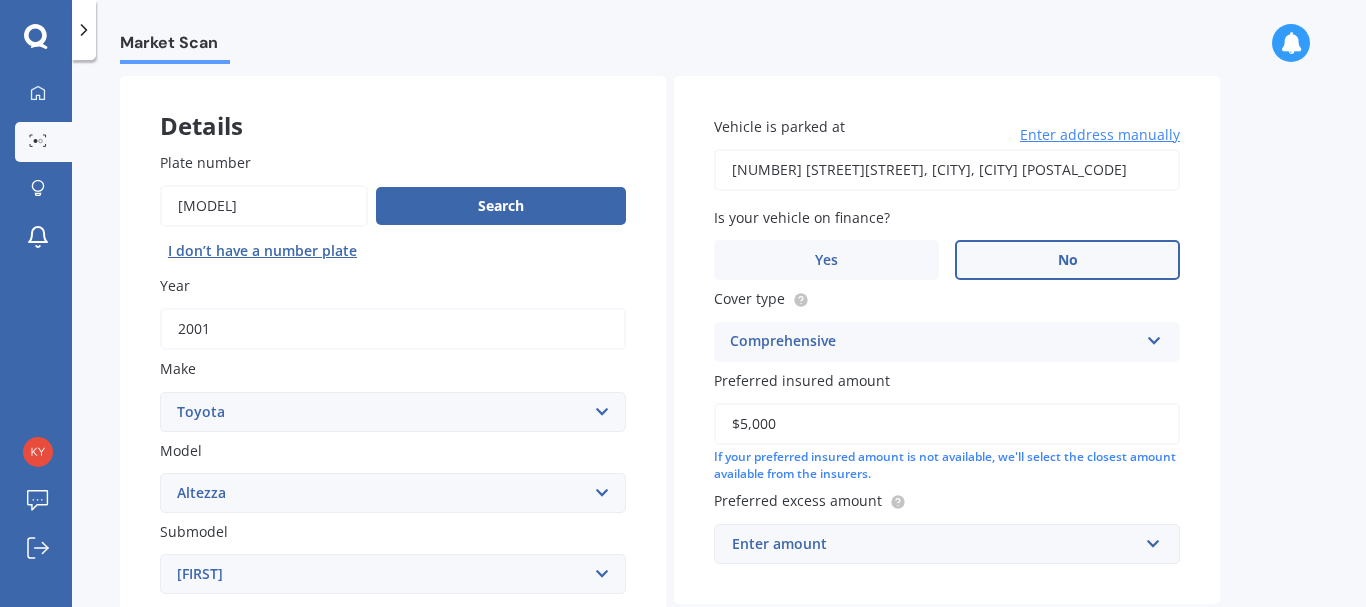 scroll, scrollTop: 200, scrollLeft: 0, axis: vertical 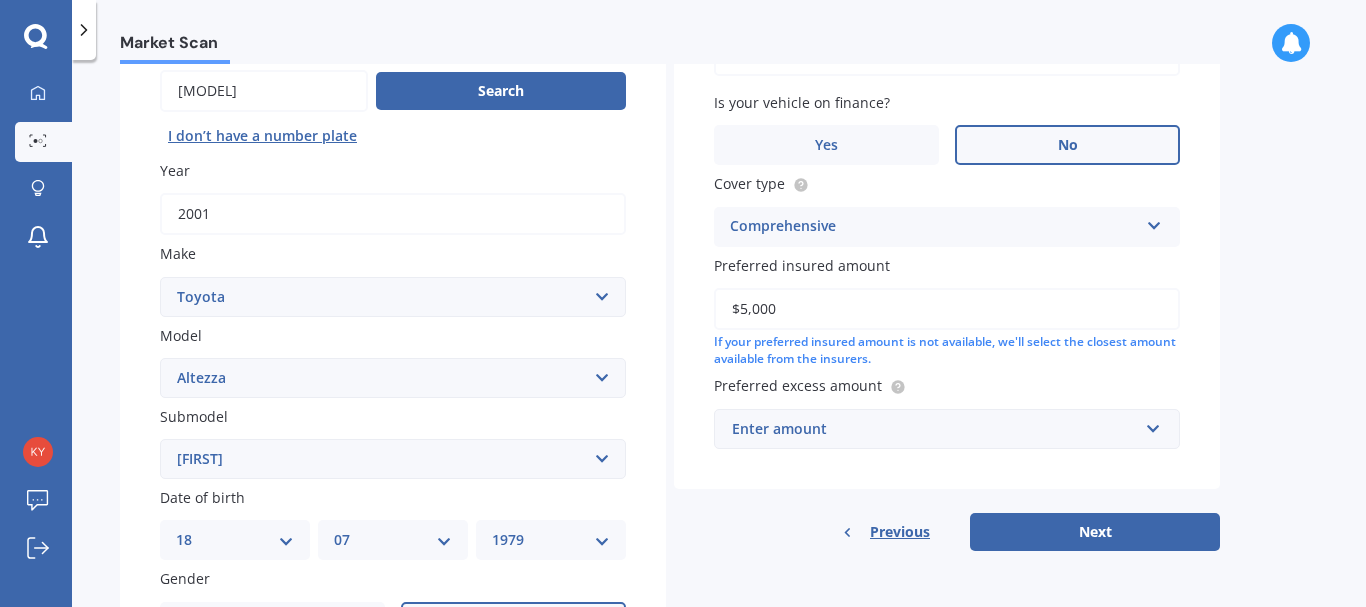 type on "$5,000" 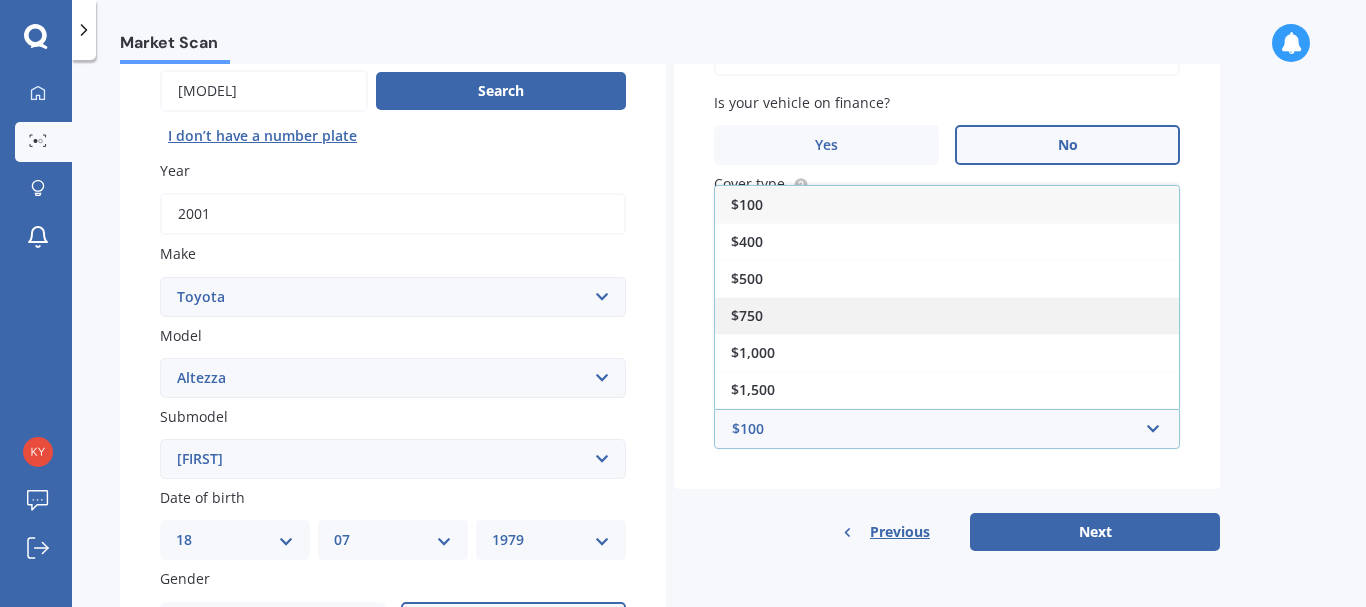 click on "$750" at bounding box center (947, 315) 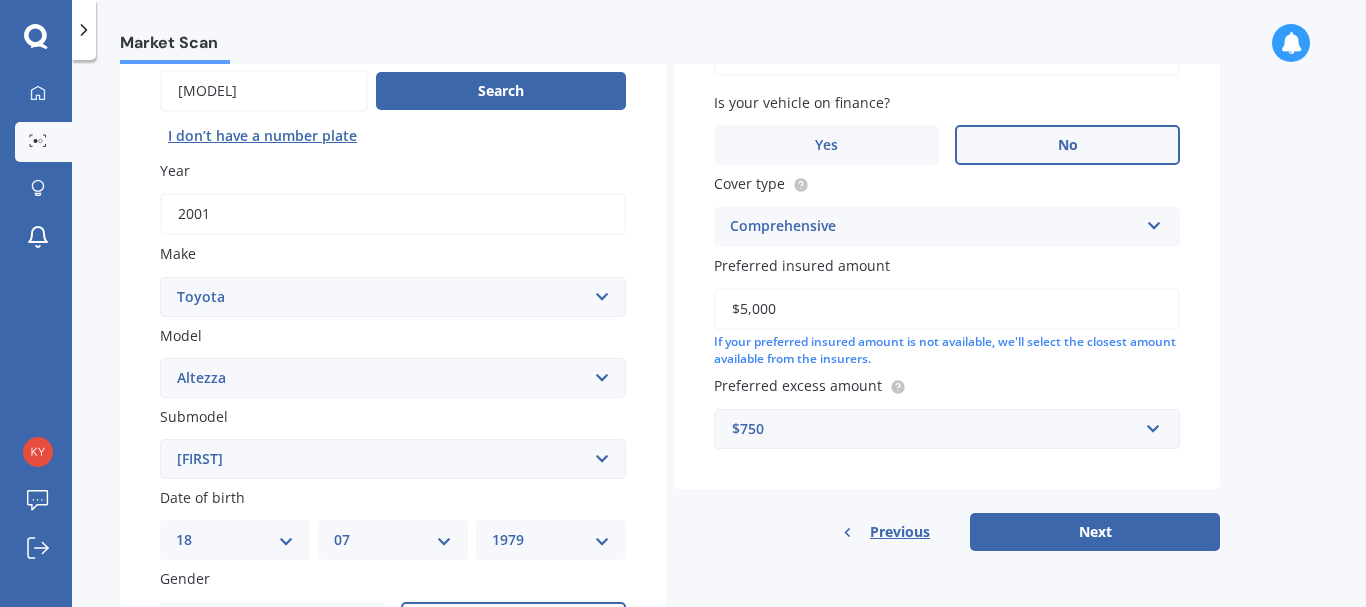 click on "Next" at bounding box center [1095, 532] 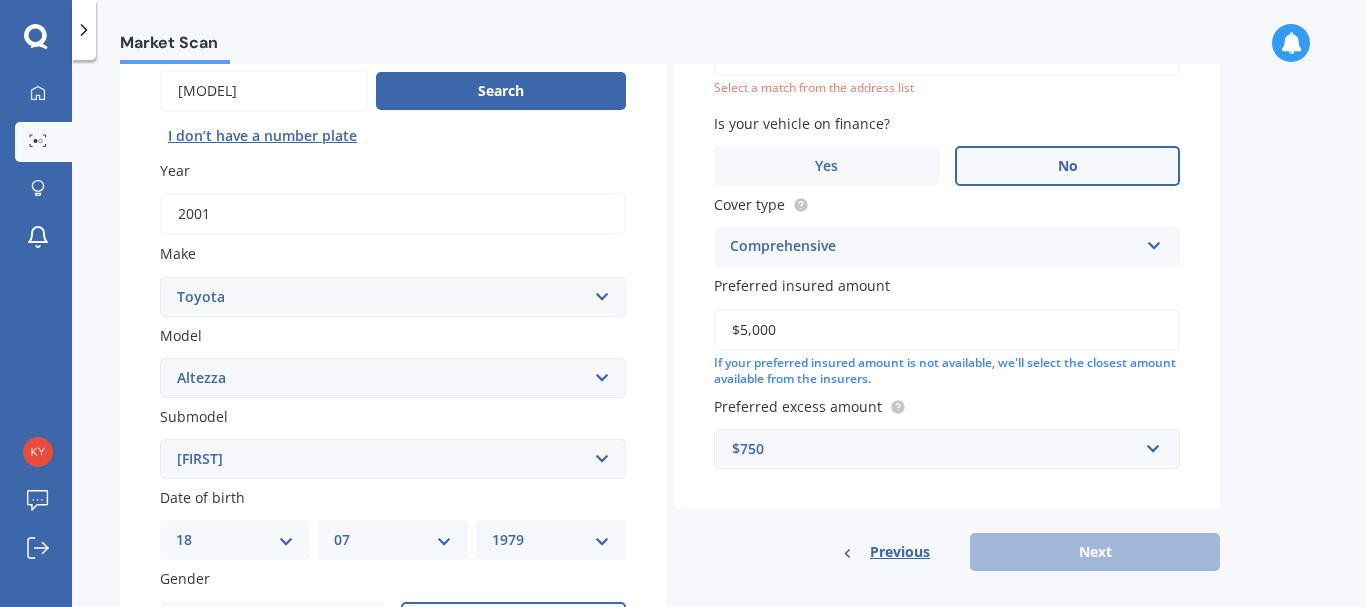 scroll, scrollTop: 137, scrollLeft: 0, axis: vertical 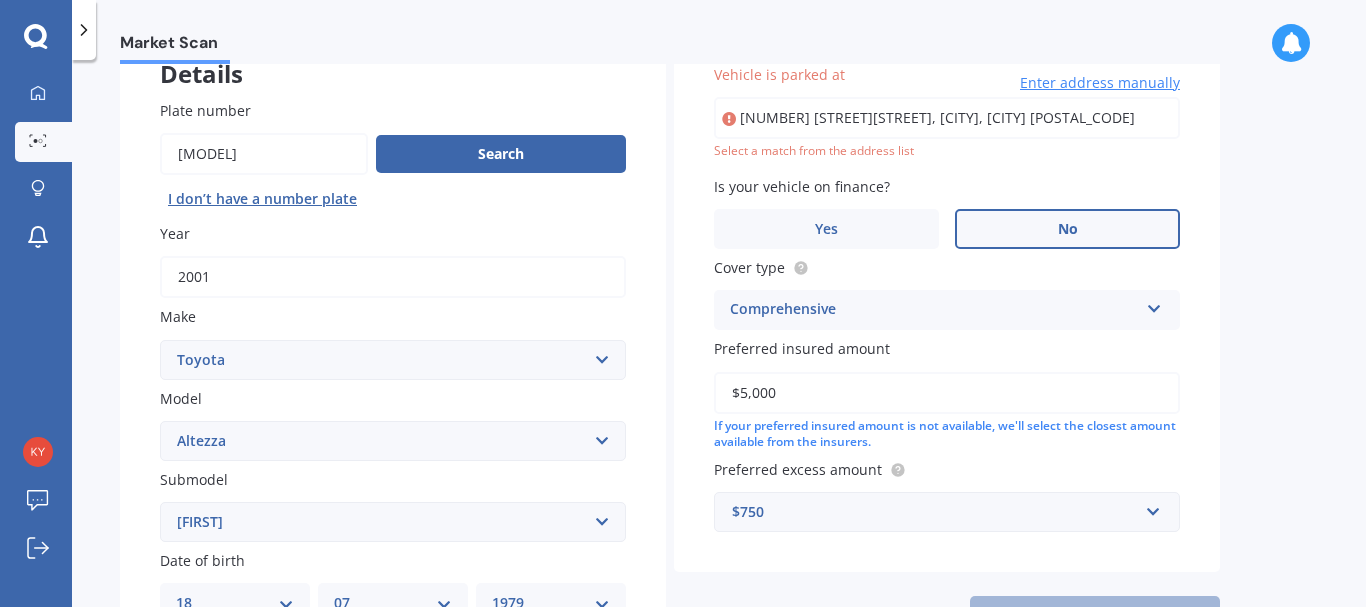 drag, startPoint x: 865, startPoint y: 114, endPoint x: 890, endPoint y: 109, distance: 25.495098 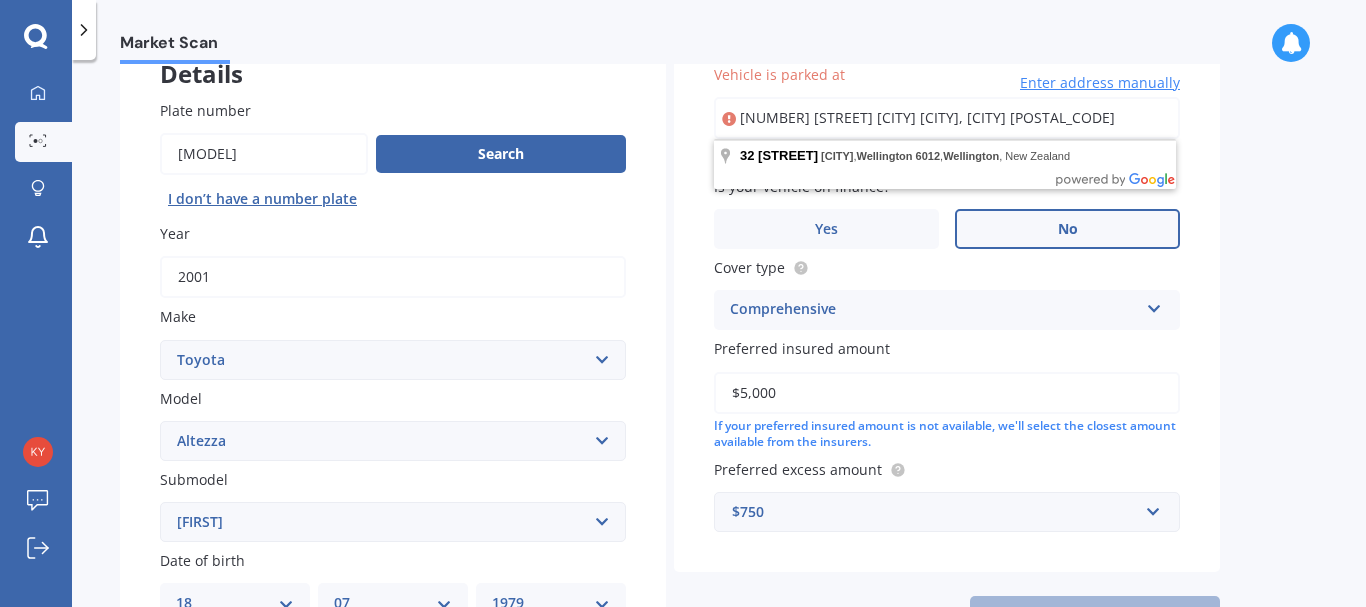 drag, startPoint x: 861, startPoint y: 112, endPoint x: 915, endPoint y: 124, distance: 55.31727 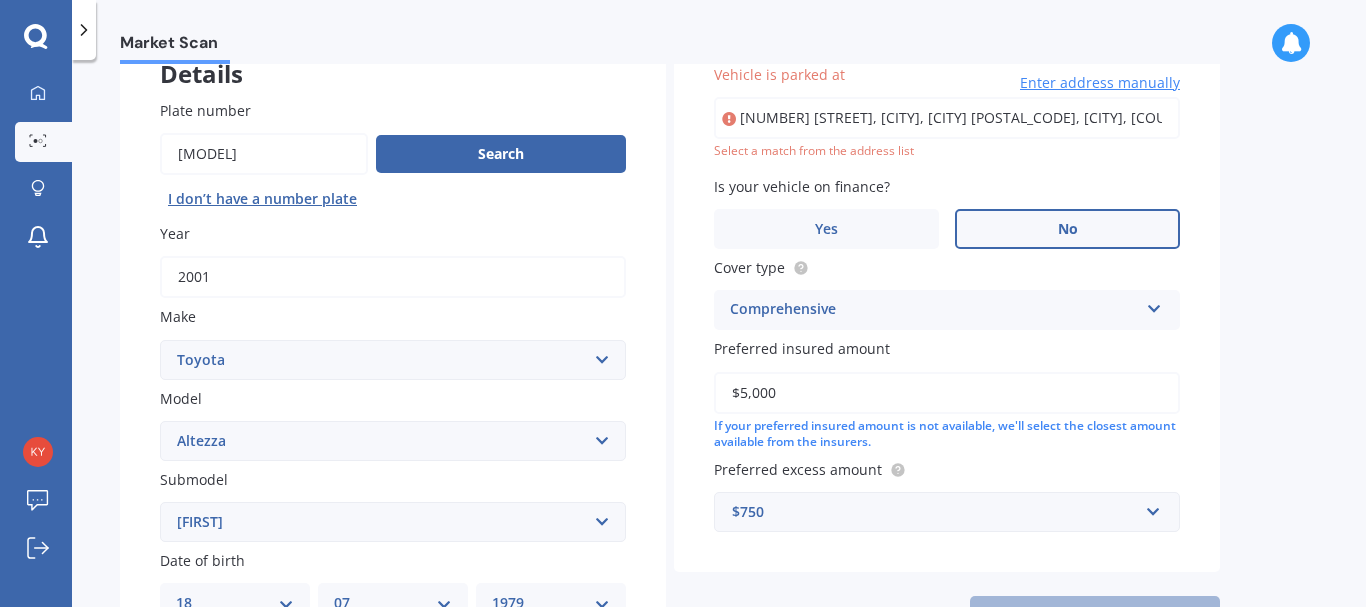 type on "[NUMBER] [STREET], [CITY], [CITY] [POSTAL_CODE]" 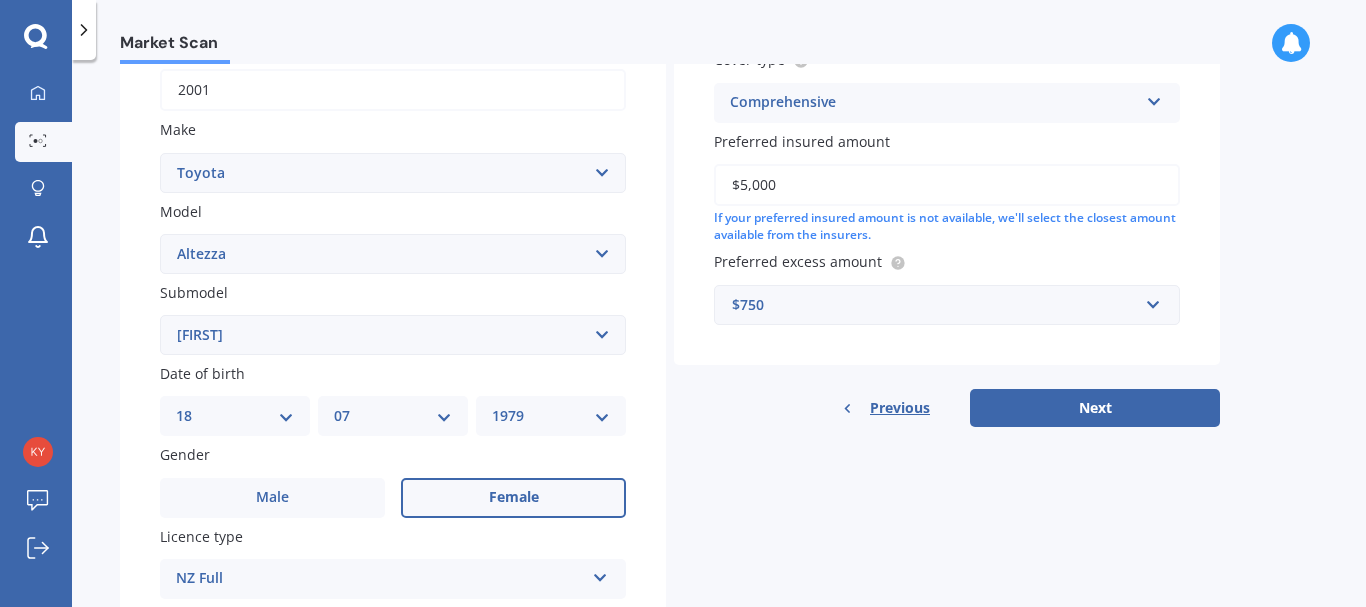 scroll, scrollTop: 337, scrollLeft: 0, axis: vertical 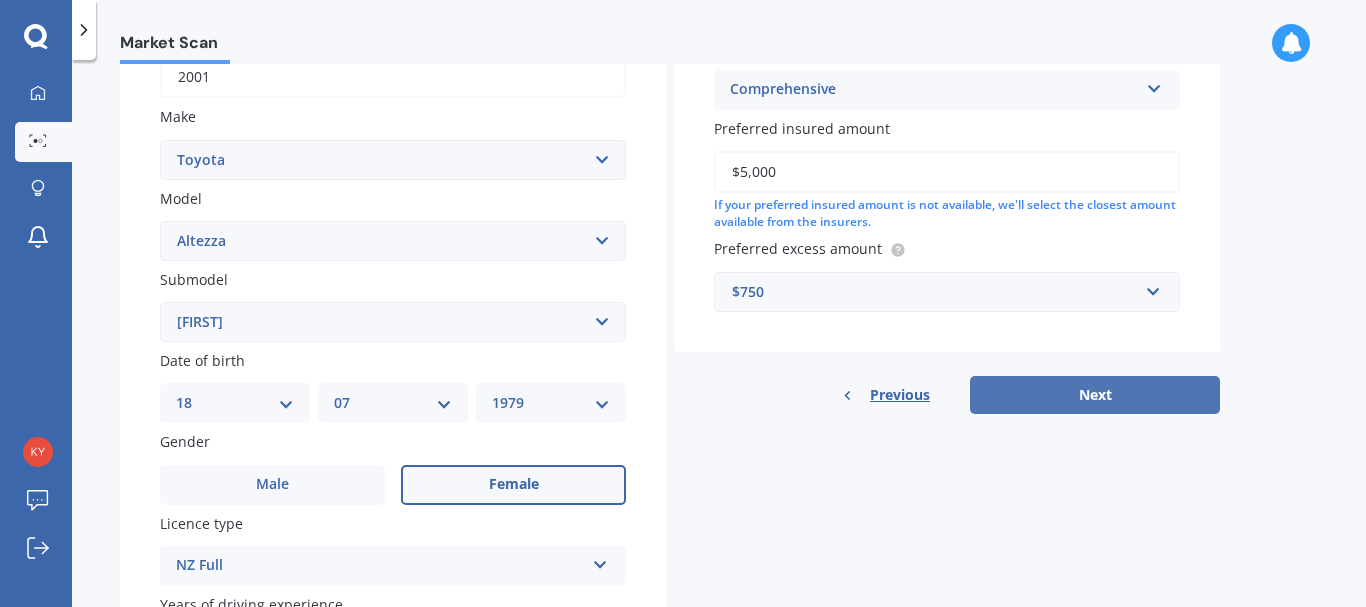 click on "Next" at bounding box center (1095, 395) 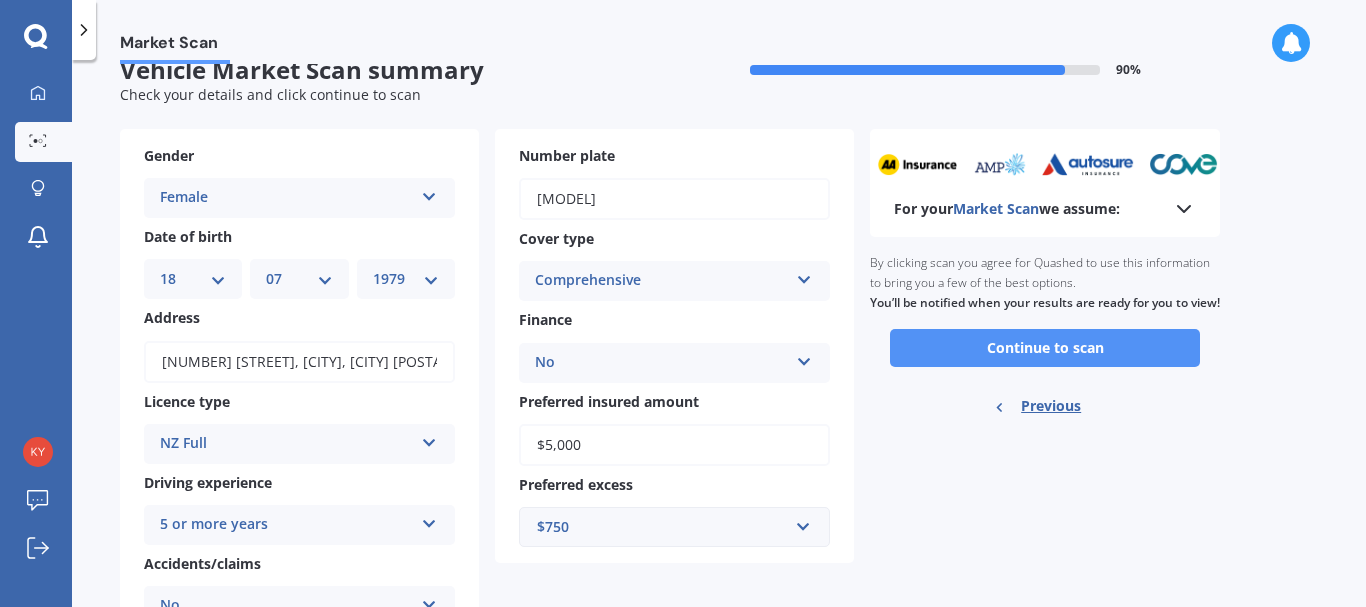 scroll, scrollTop: 0, scrollLeft: 0, axis: both 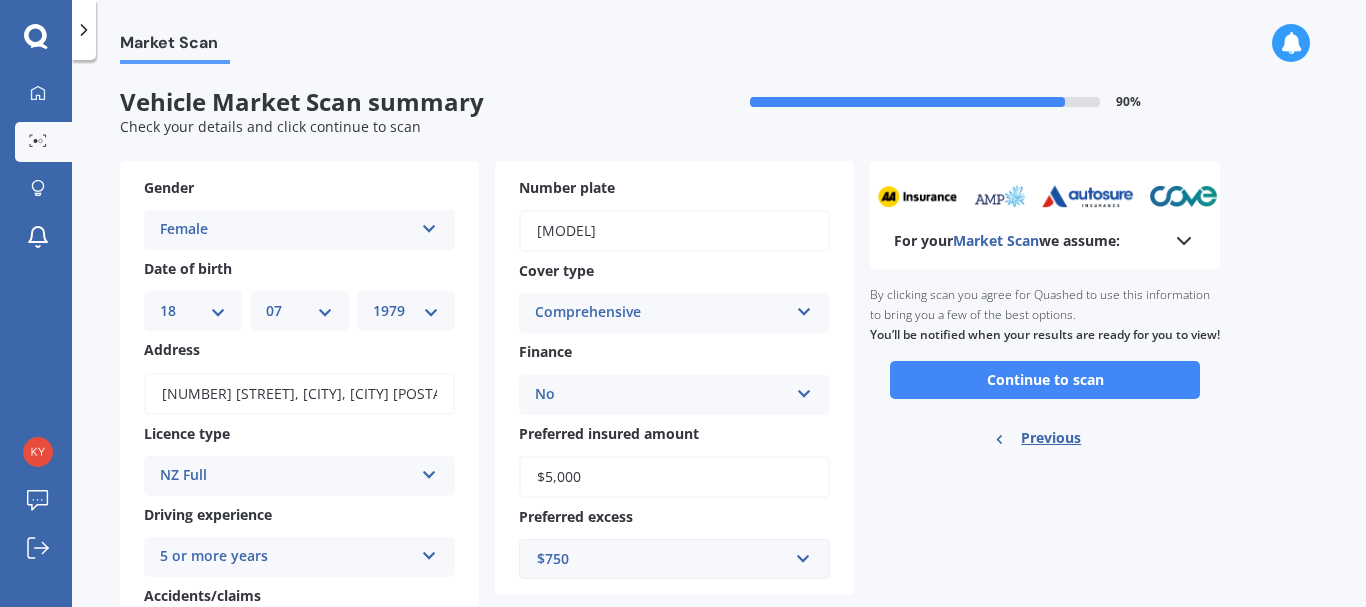 click 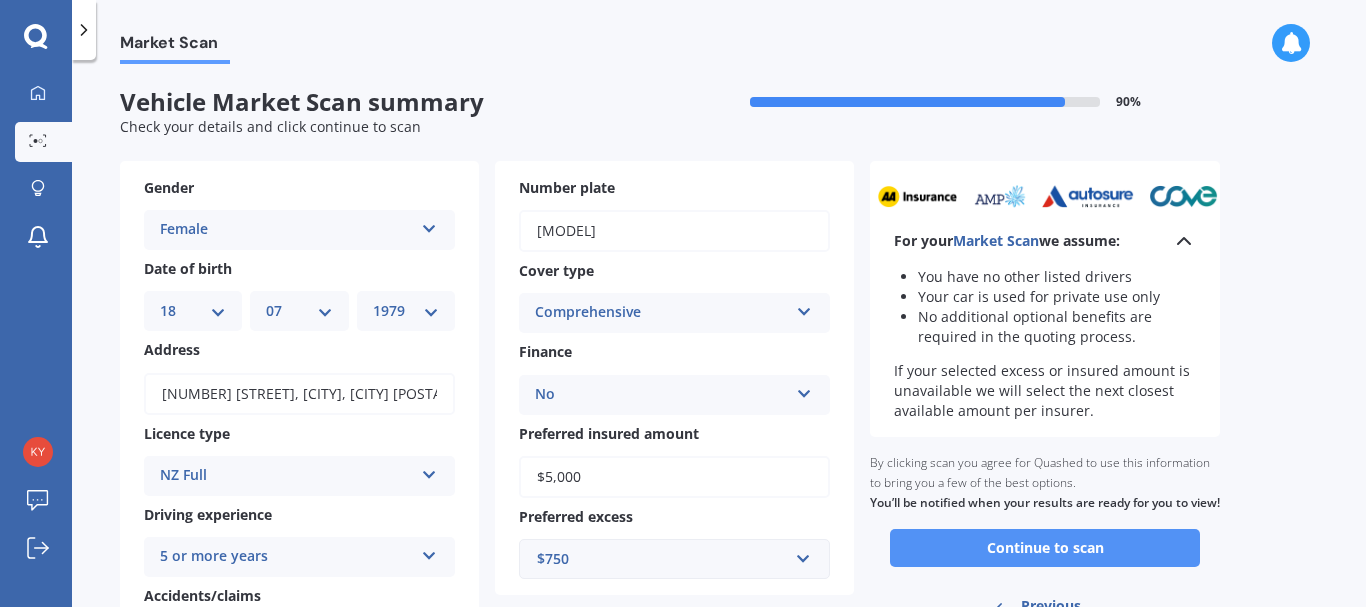 drag, startPoint x: 1032, startPoint y: 575, endPoint x: 1072, endPoint y: 504, distance: 81.49233 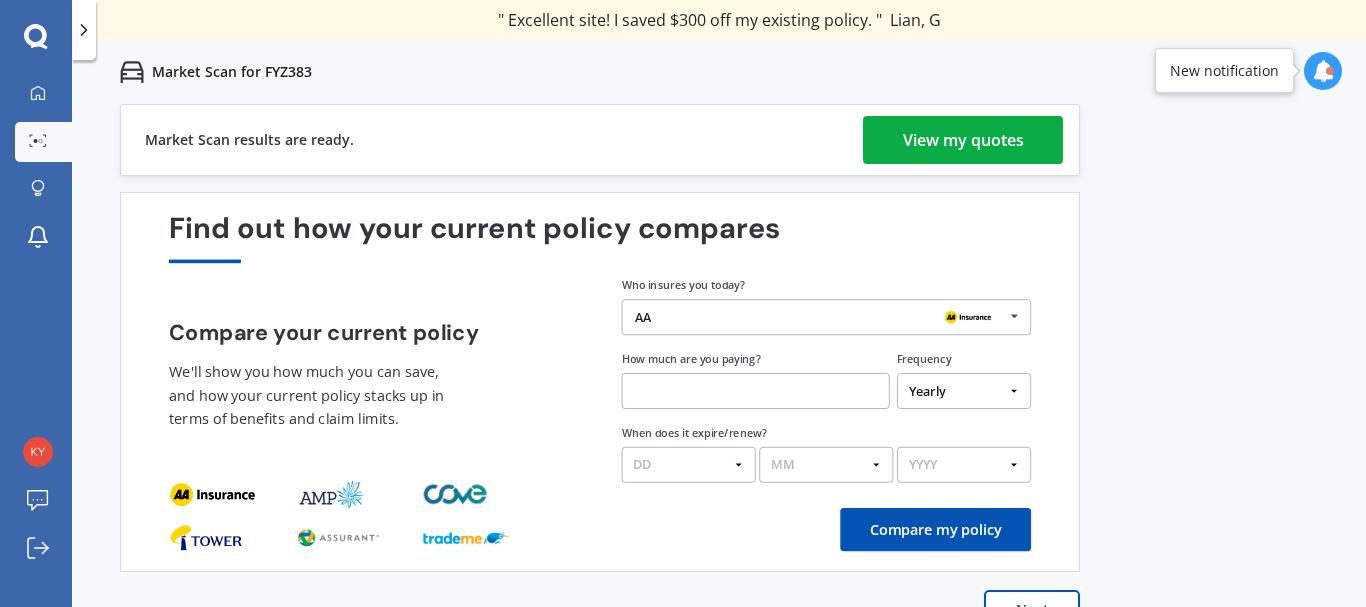 click on "View my quotes" at bounding box center [963, 140] 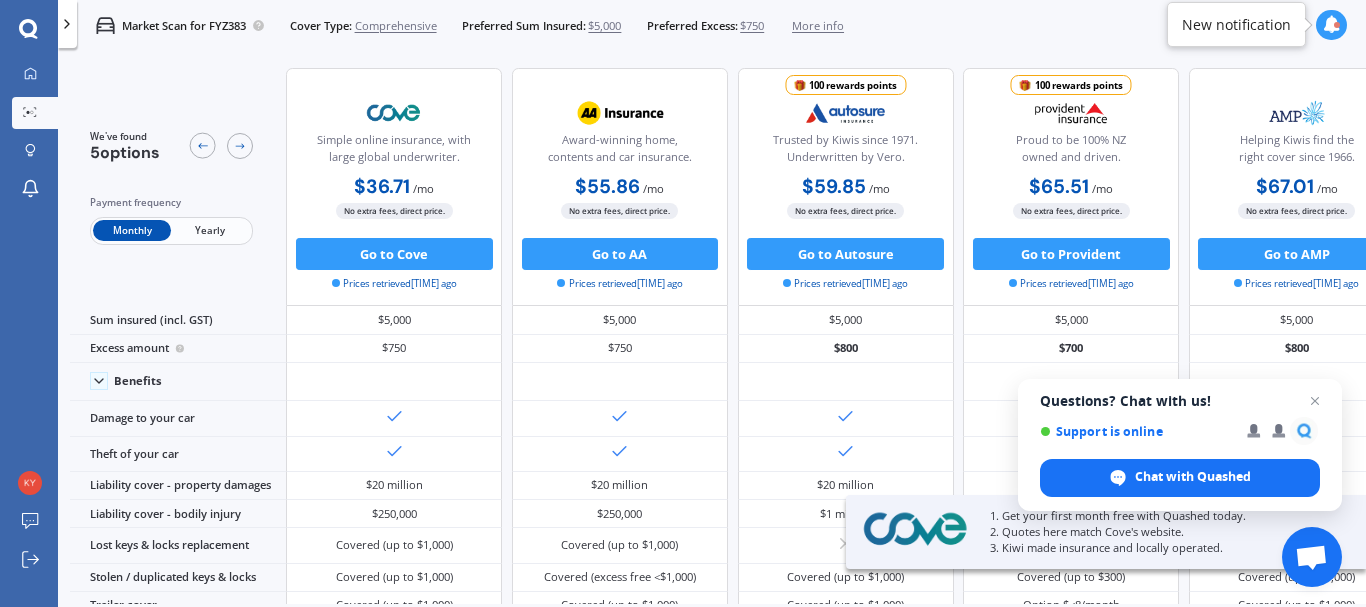click on "Yearly" at bounding box center [210, 230] 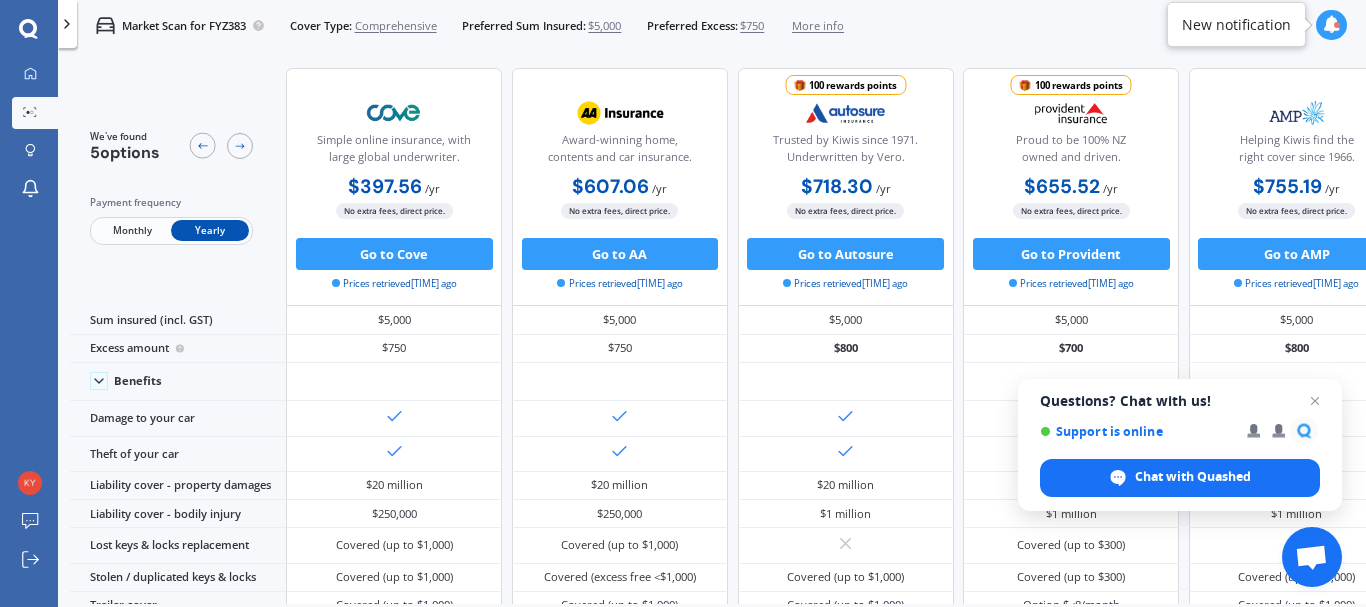 scroll, scrollTop: 0, scrollLeft: 57, axis: horizontal 